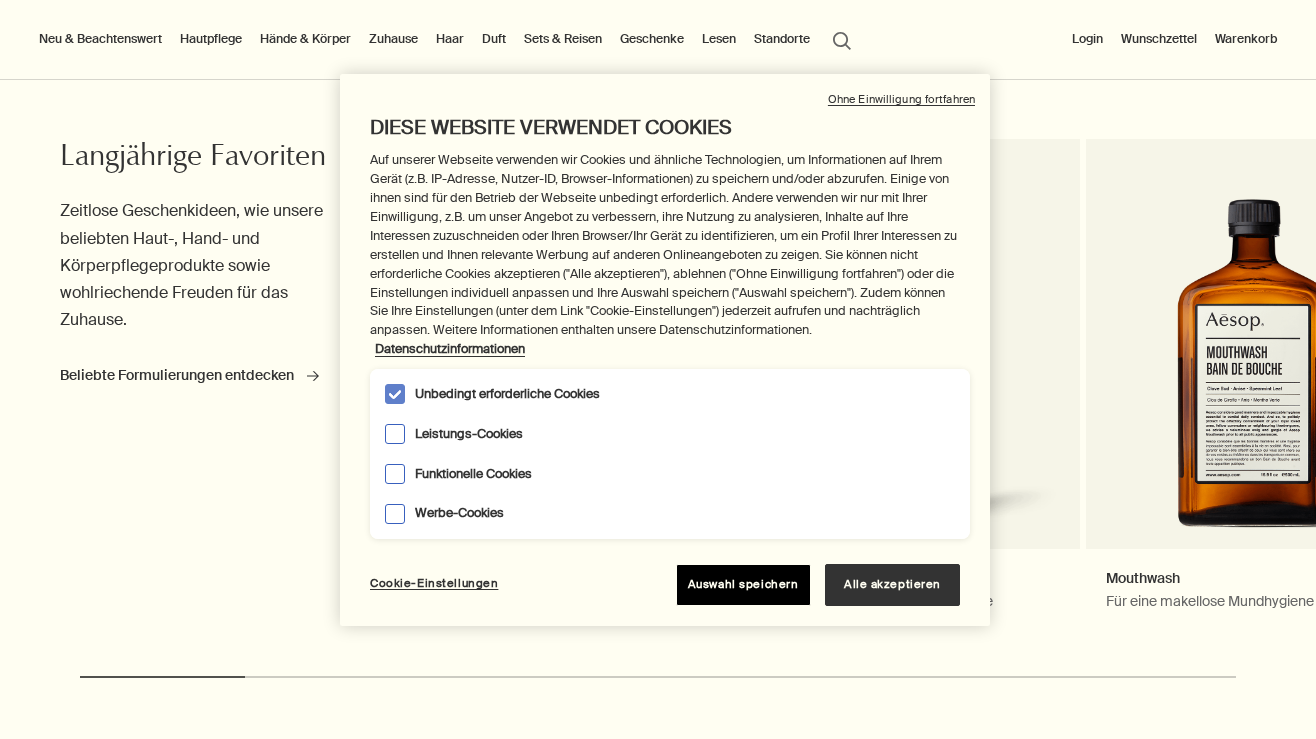 scroll, scrollTop: 845, scrollLeft: 0, axis: vertical 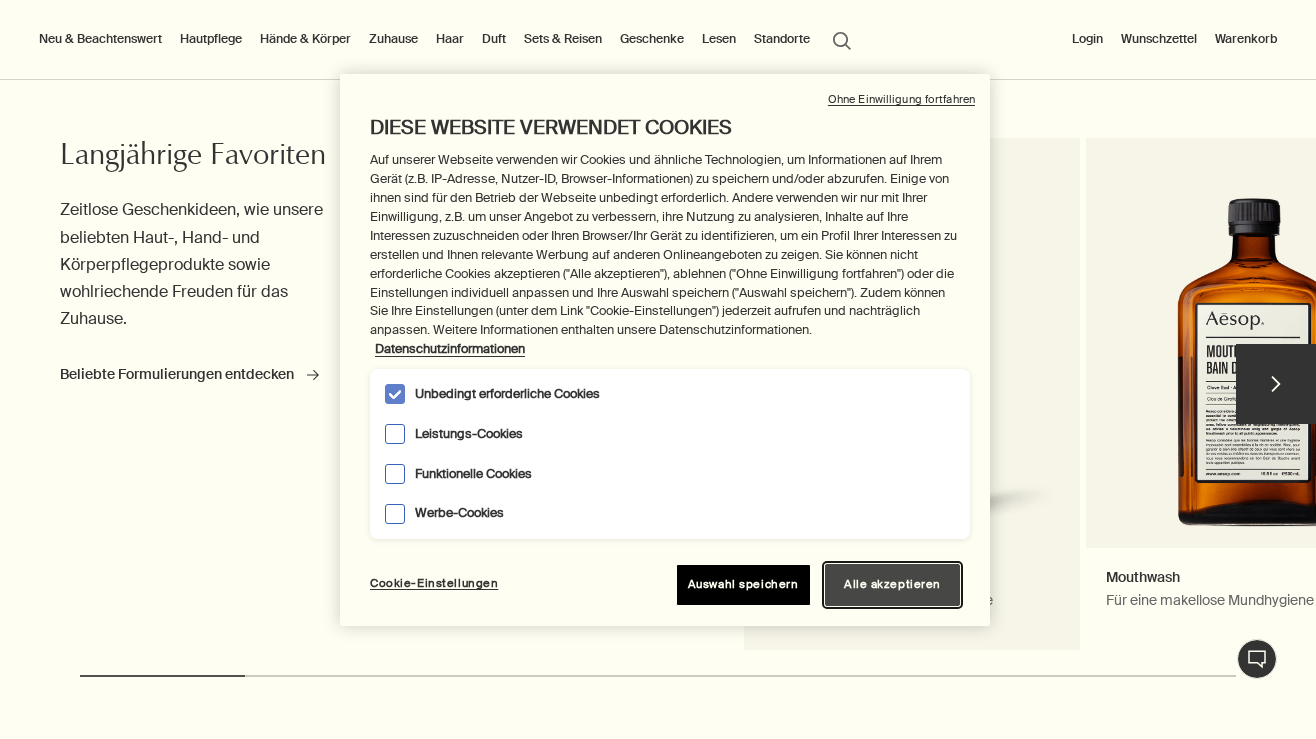 click on "Alle akzeptieren" at bounding box center [892, 585] 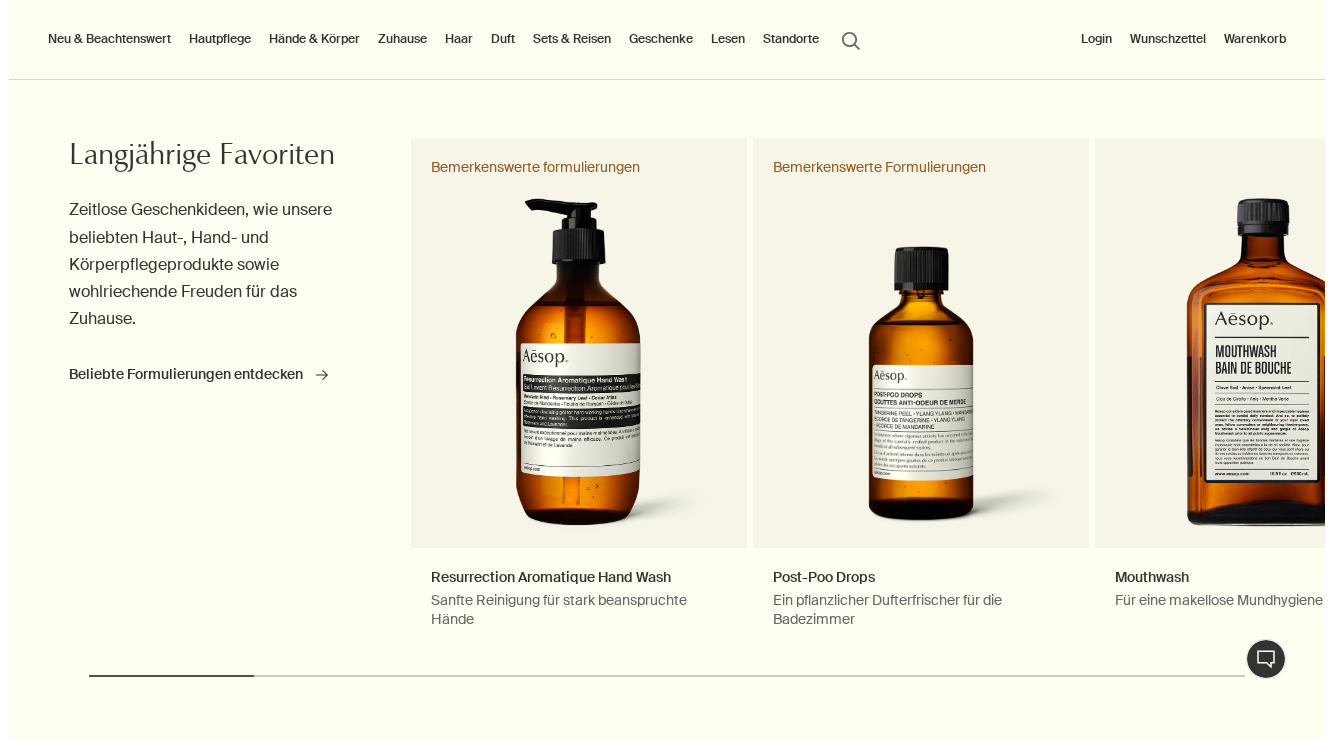 scroll, scrollTop: 316, scrollLeft: 0, axis: vertical 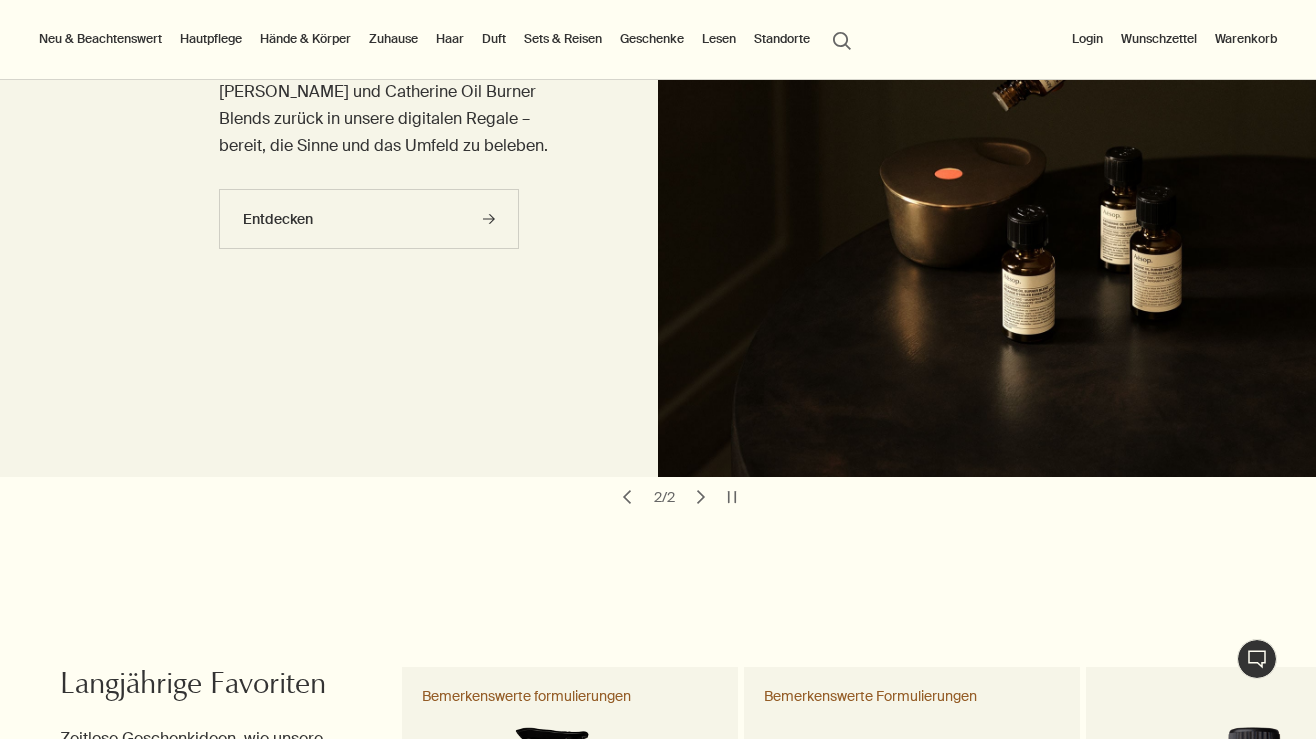 click on "Haar" at bounding box center (450, 39) 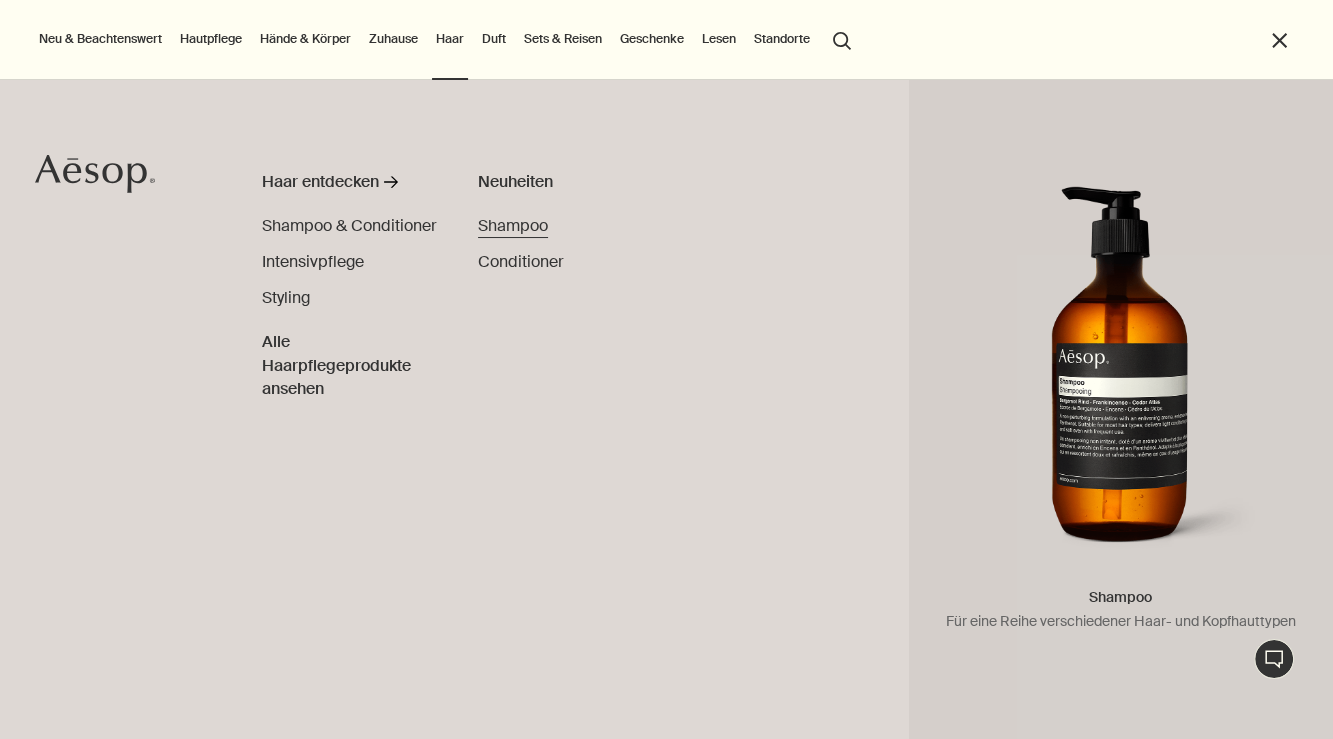 click on "Shampoo" at bounding box center (513, 225) 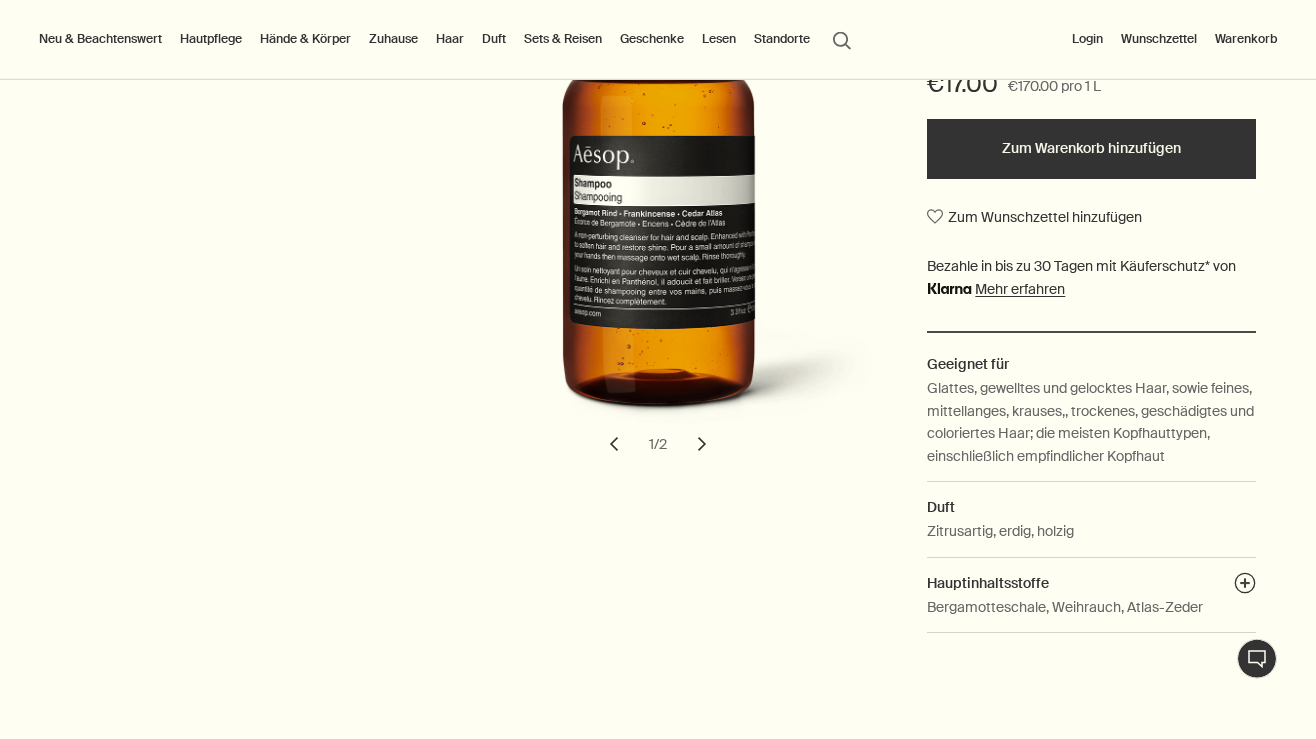 scroll, scrollTop: 0, scrollLeft: 0, axis: both 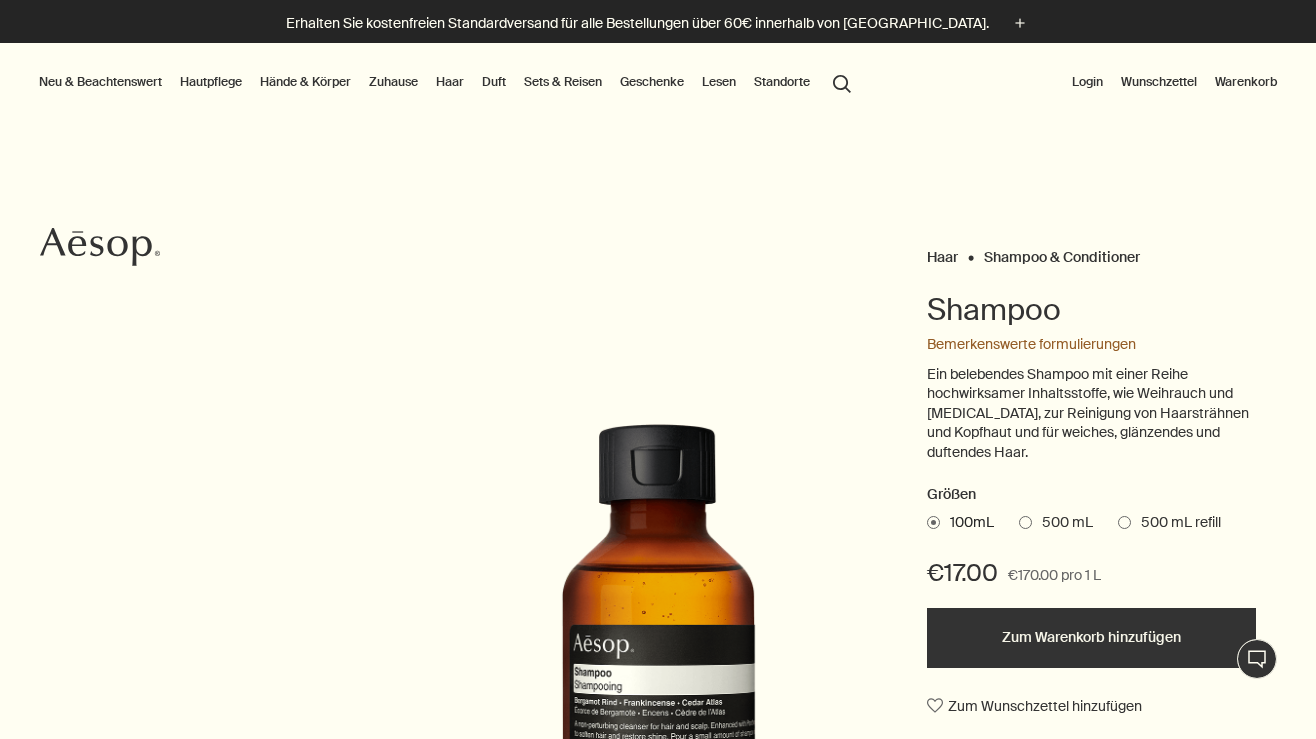 drag, startPoint x: 1028, startPoint y: 530, endPoint x: 1038, endPoint y: 558, distance: 29.732138 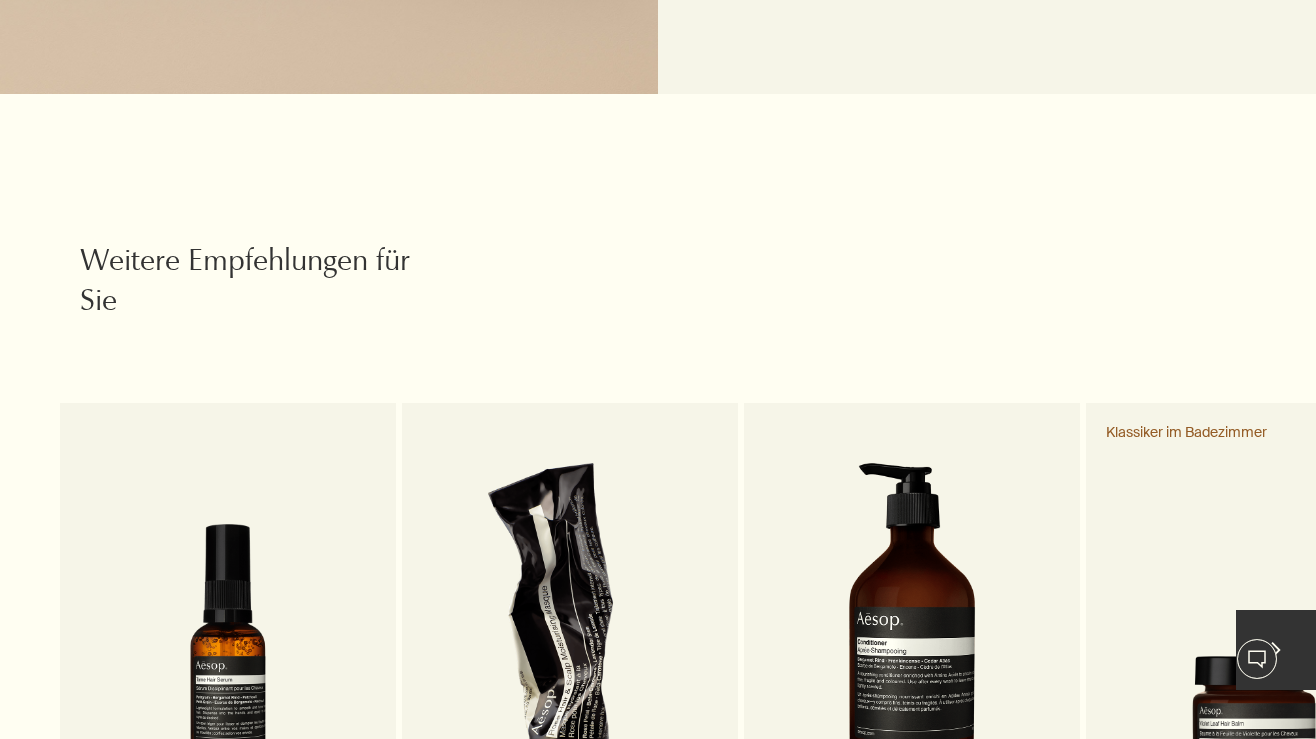 scroll, scrollTop: 2428, scrollLeft: 0, axis: vertical 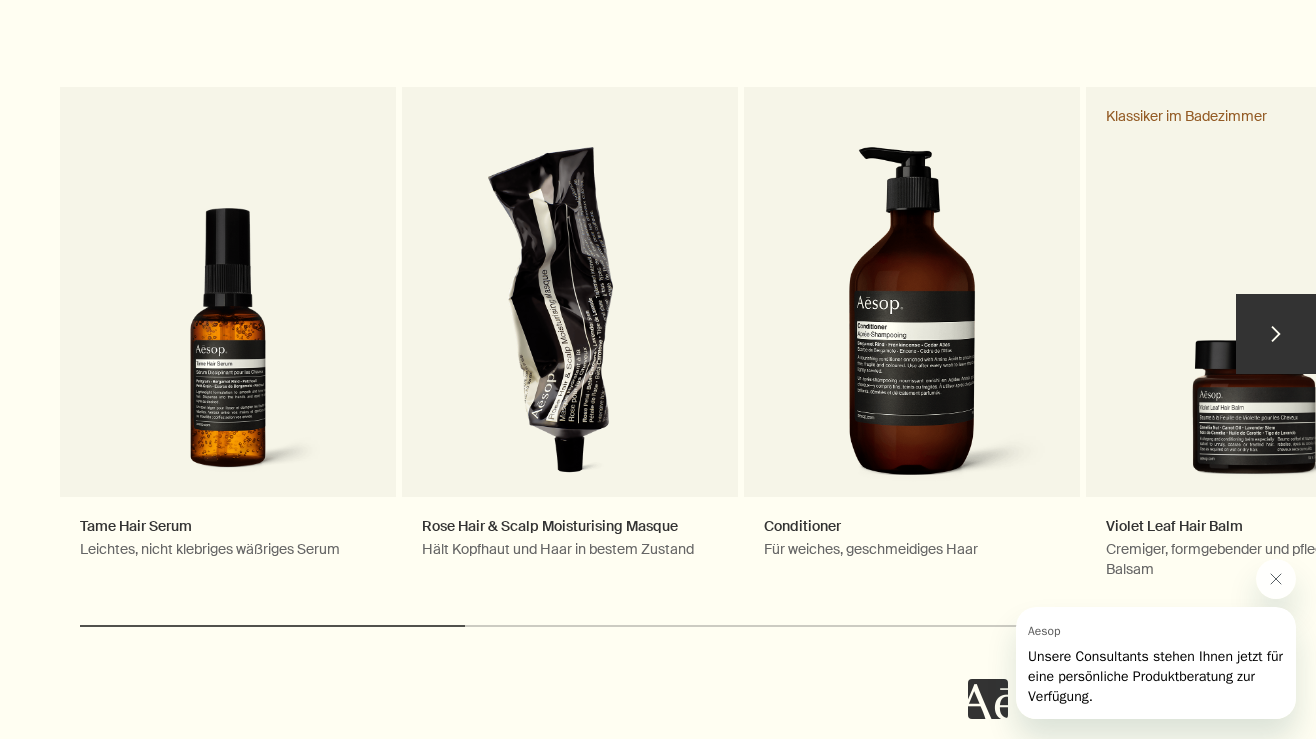 click on "chevron" at bounding box center [1276, 334] 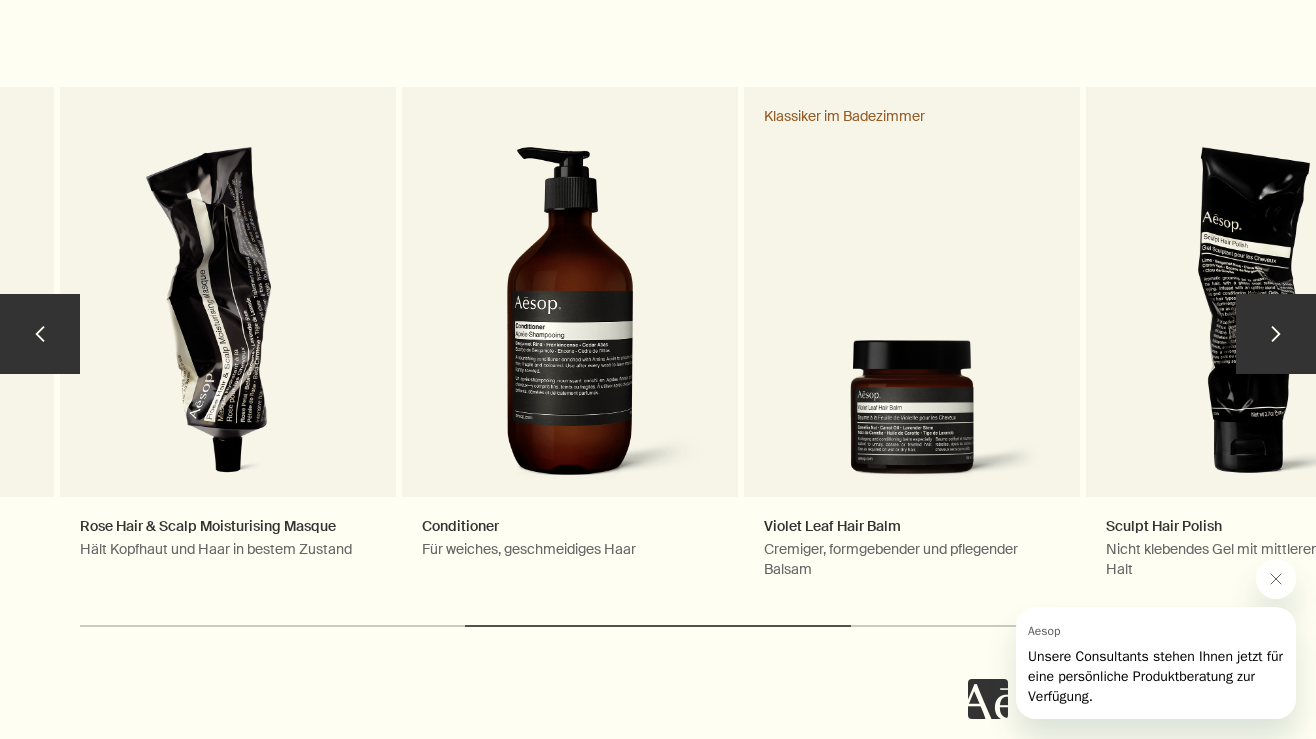 click on "chevron" at bounding box center (1276, 334) 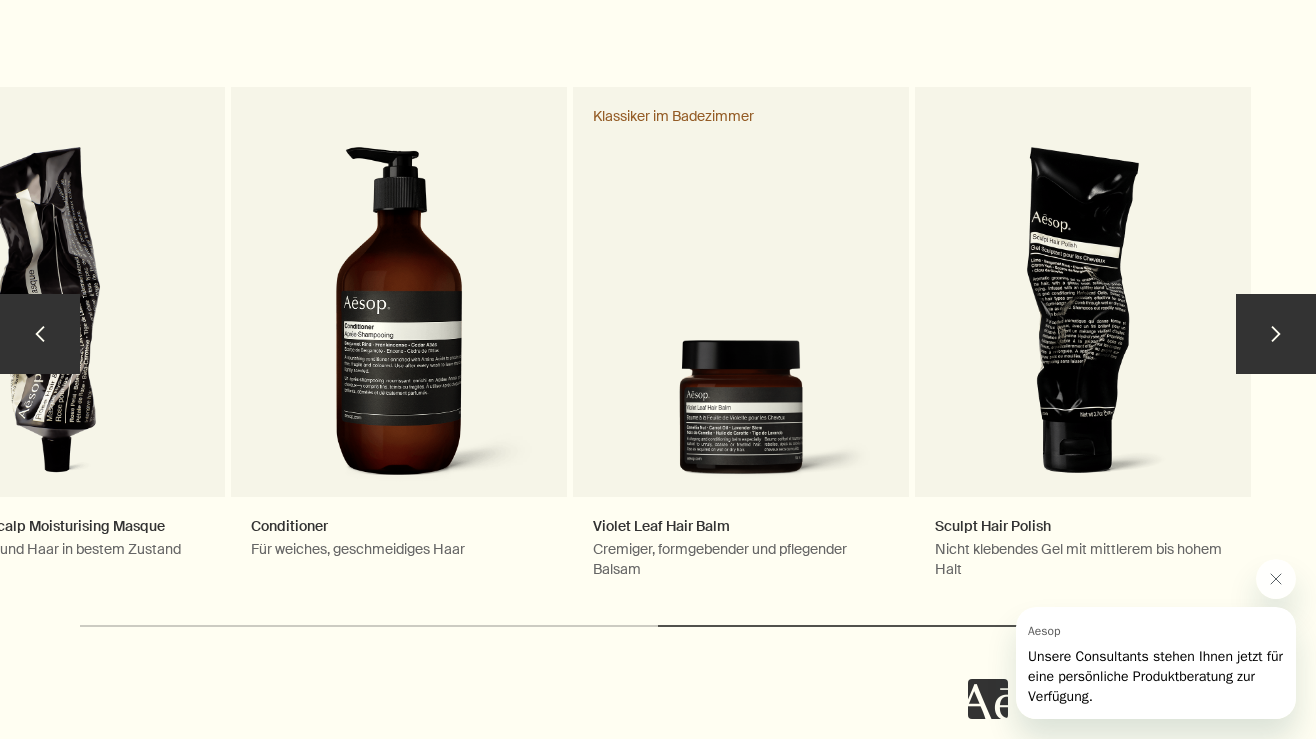 click on "chevron" at bounding box center (1276, 334) 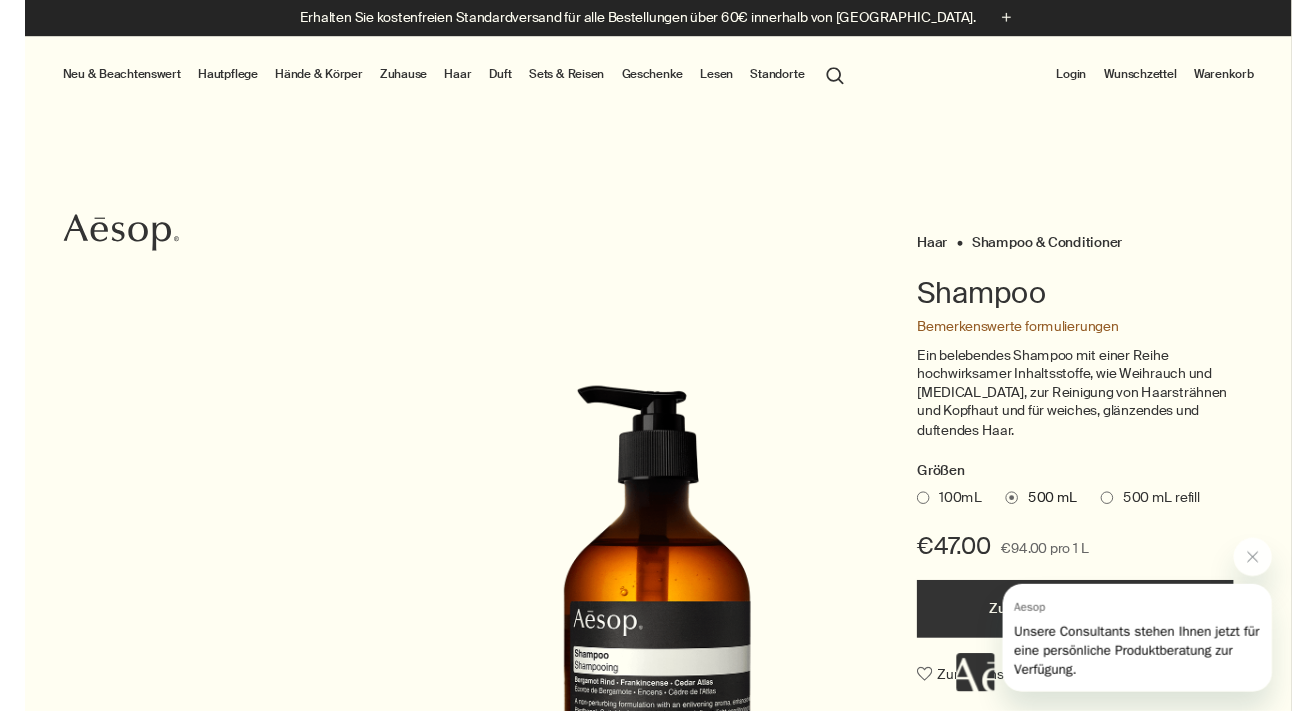 scroll, scrollTop: 0, scrollLeft: 0, axis: both 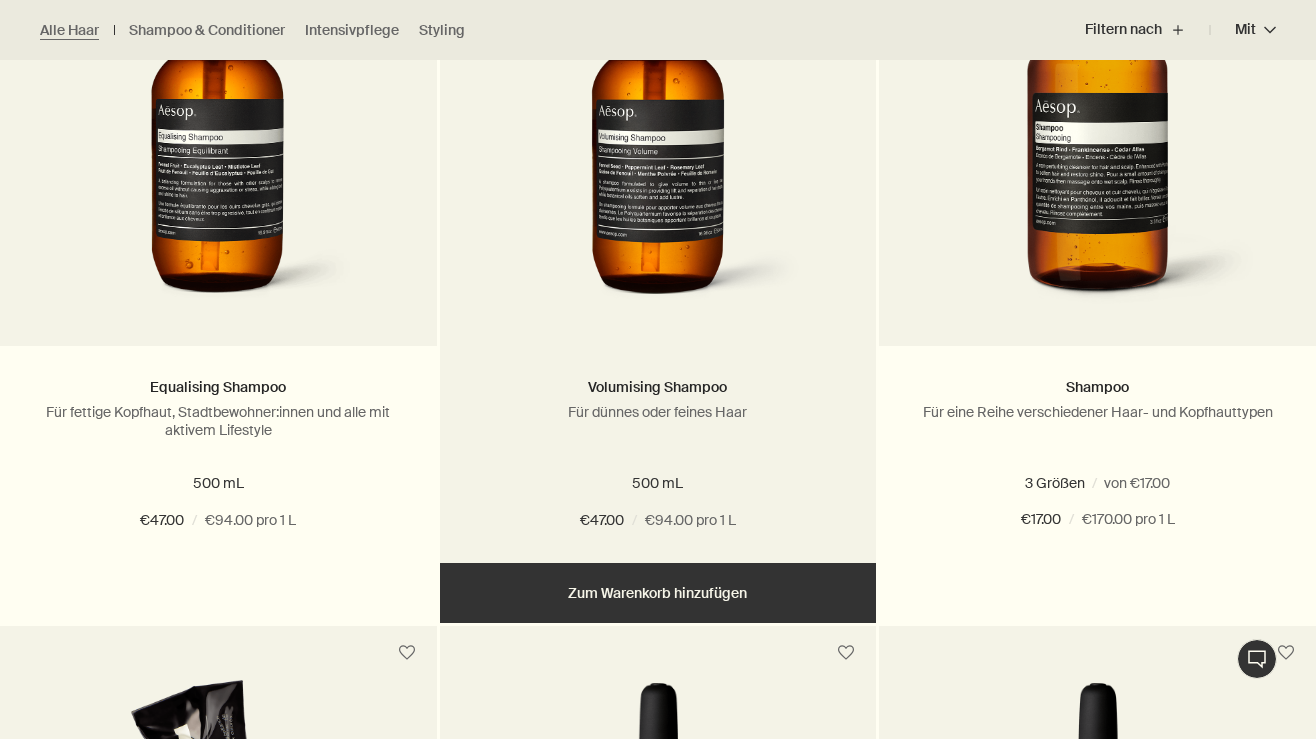 click on "Hinzufügen Zum Warenkorb hinzufügen" at bounding box center [658, 593] 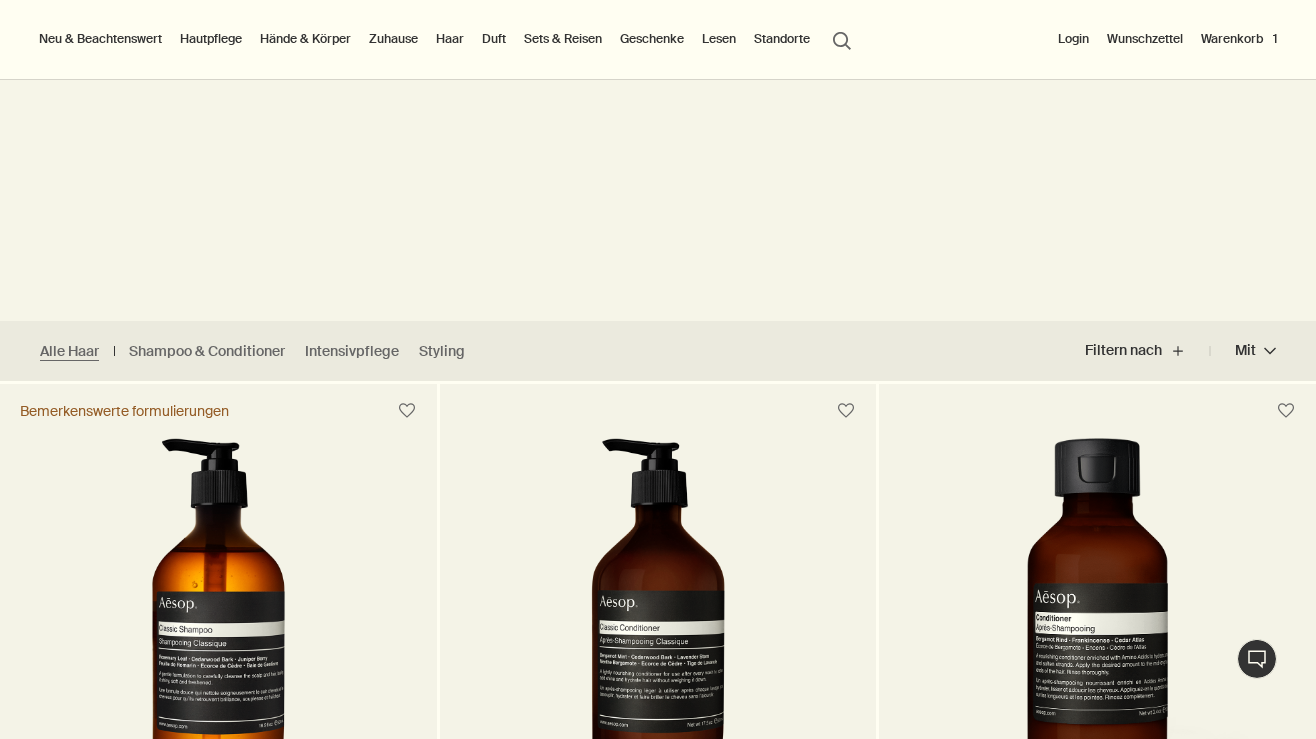 scroll, scrollTop: 0, scrollLeft: 0, axis: both 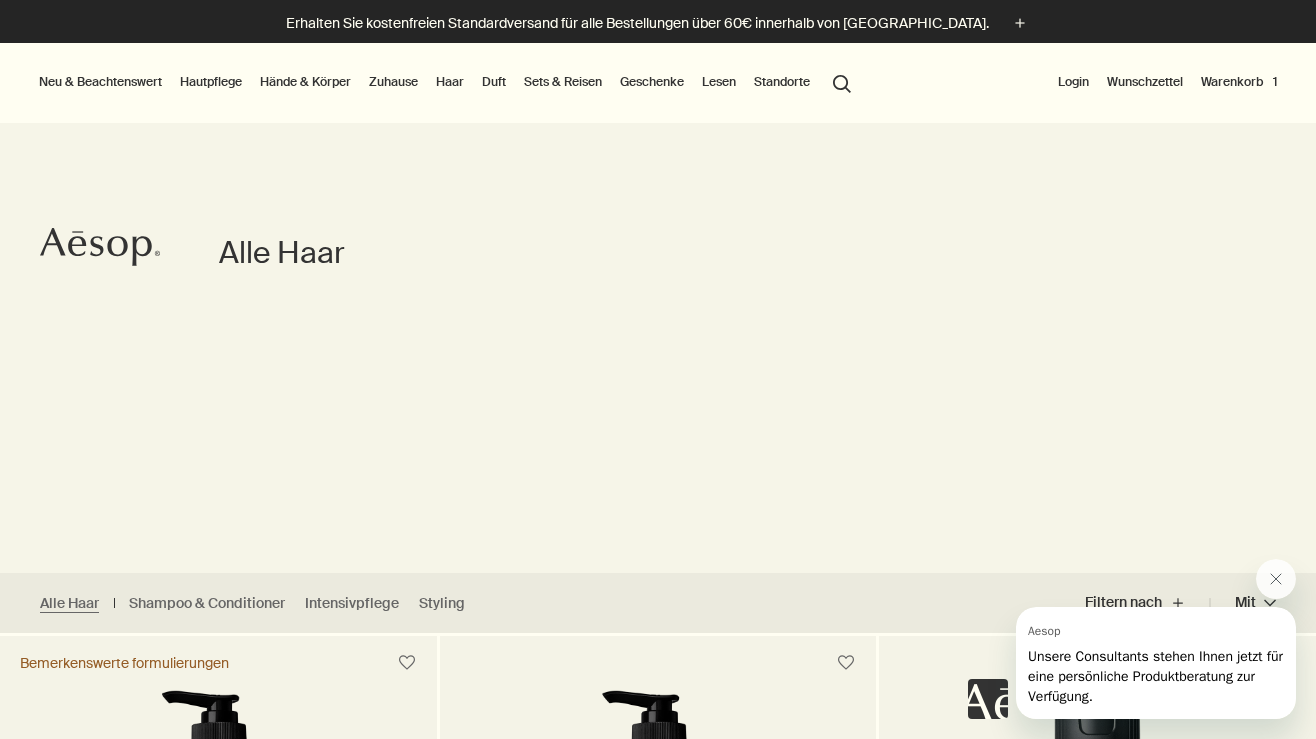 click on "Hände & Körper" at bounding box center (305, 82) 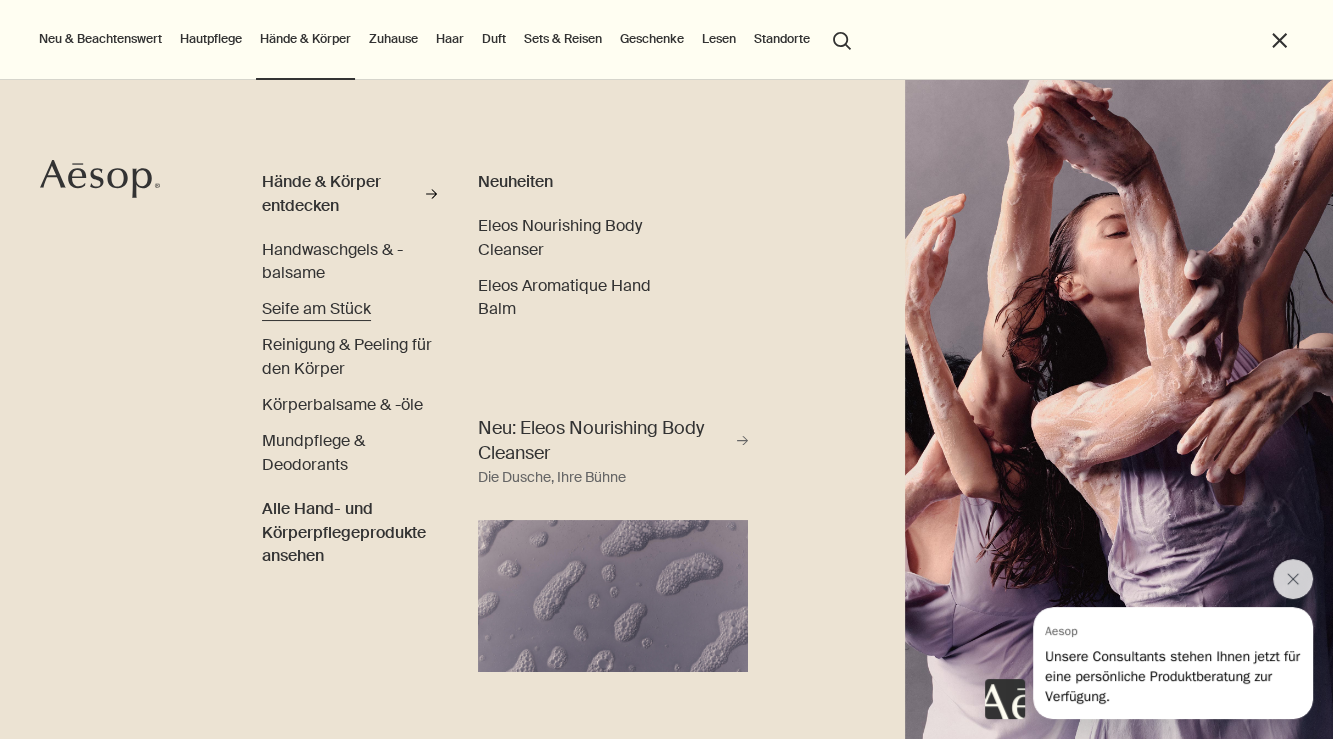 click on "Seife am Stück" at bounding box center (316, 308) 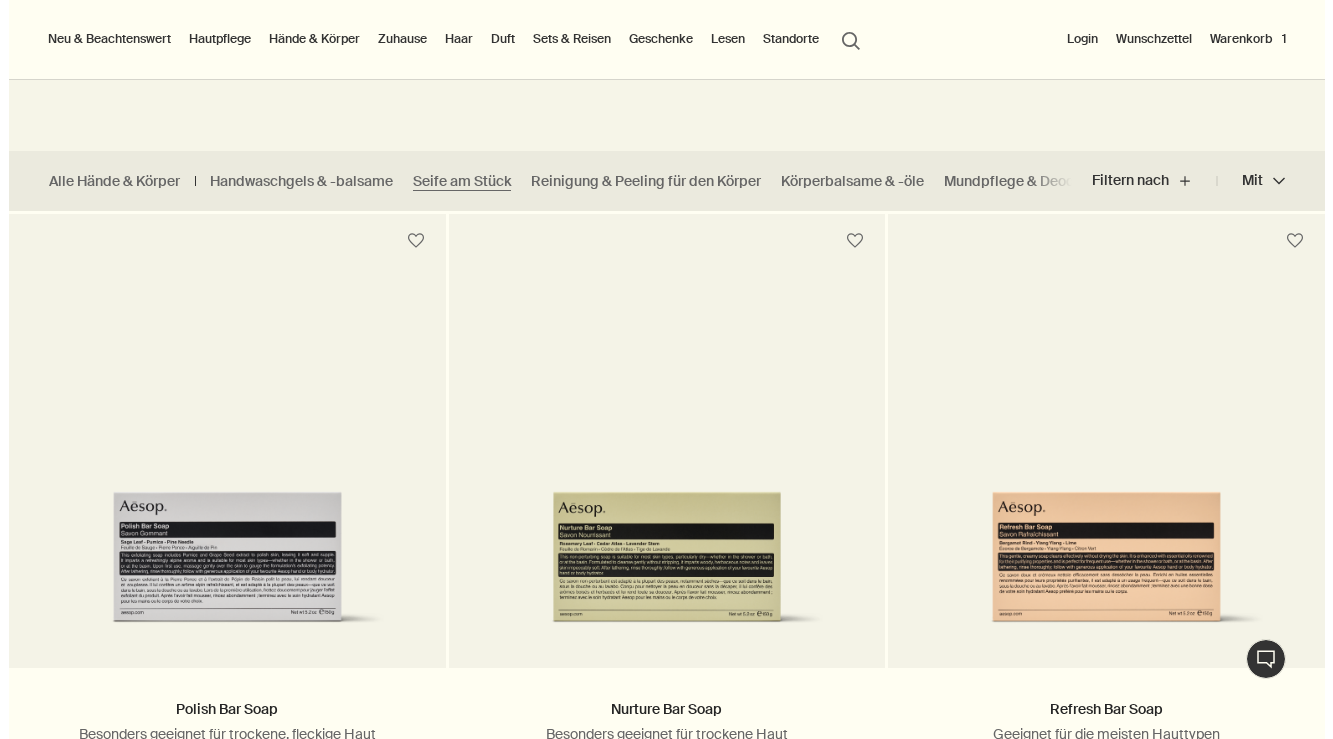 scroll, scrollTop: 0, scrollLeft: 0, axis: both 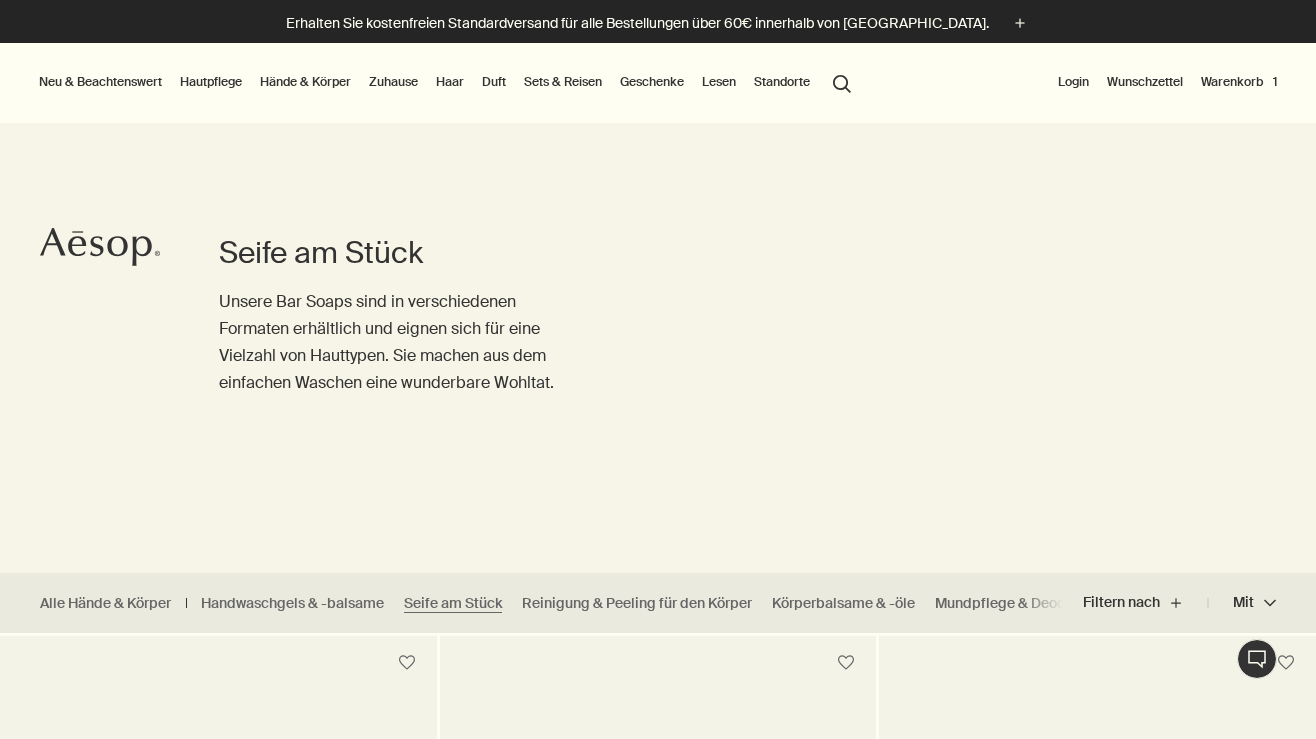 click on "Hände & Körper" at bounding box center [305, 82] 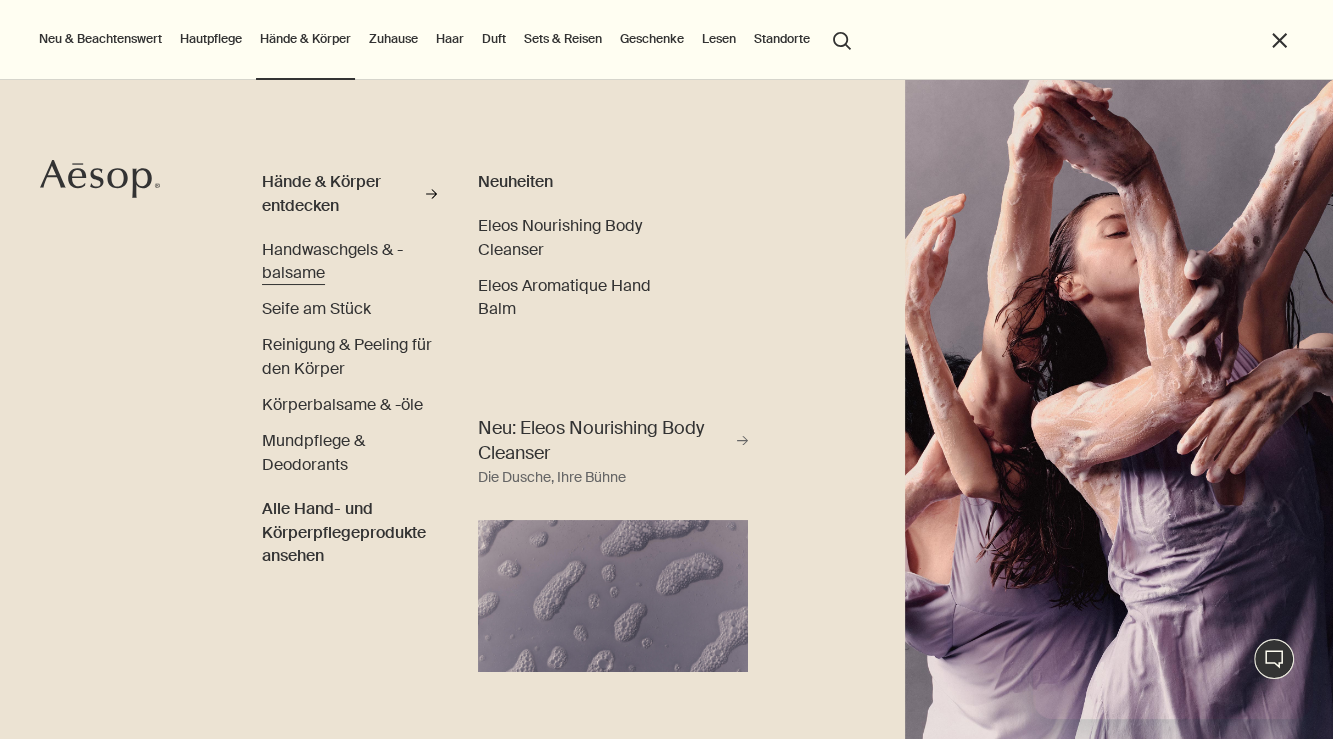 scroll, scrollTop: 0, scrollLeft: 0, axis: both 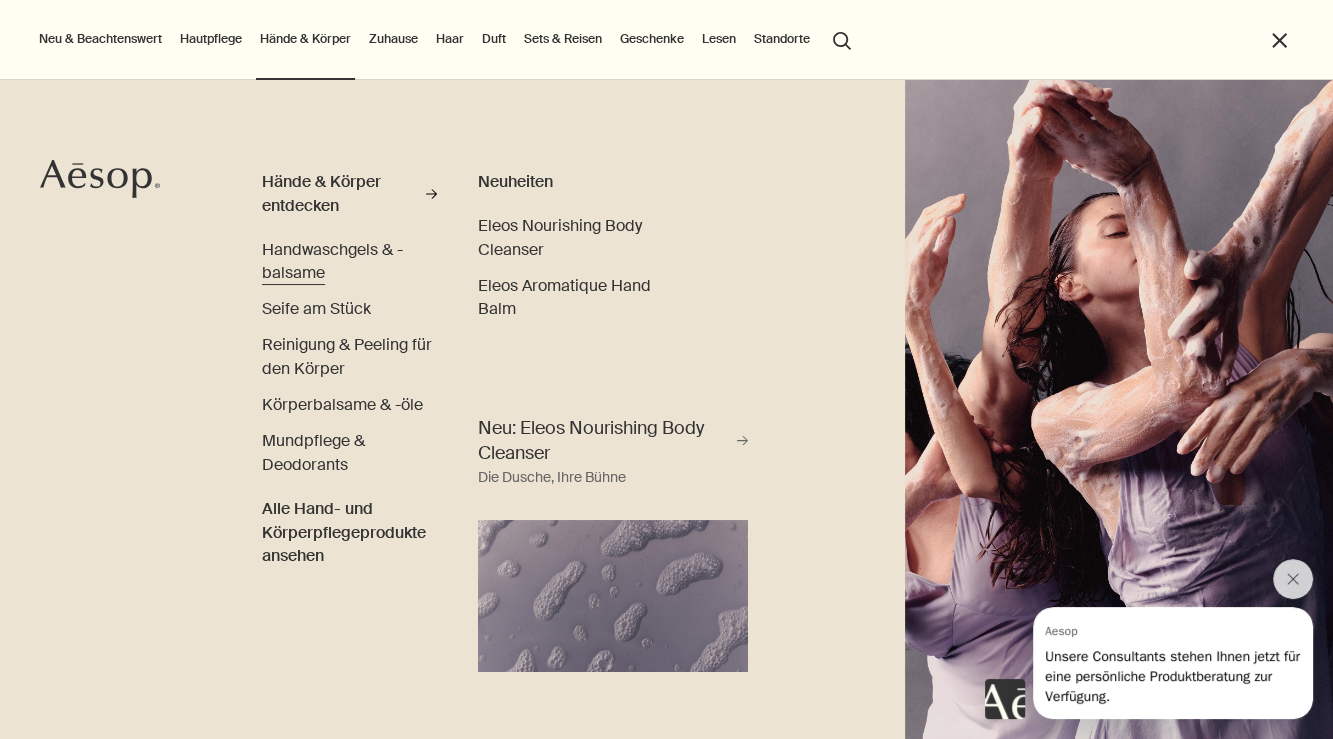 click on "Handwaschgels & -balsame" at bounding box center [349, 262] 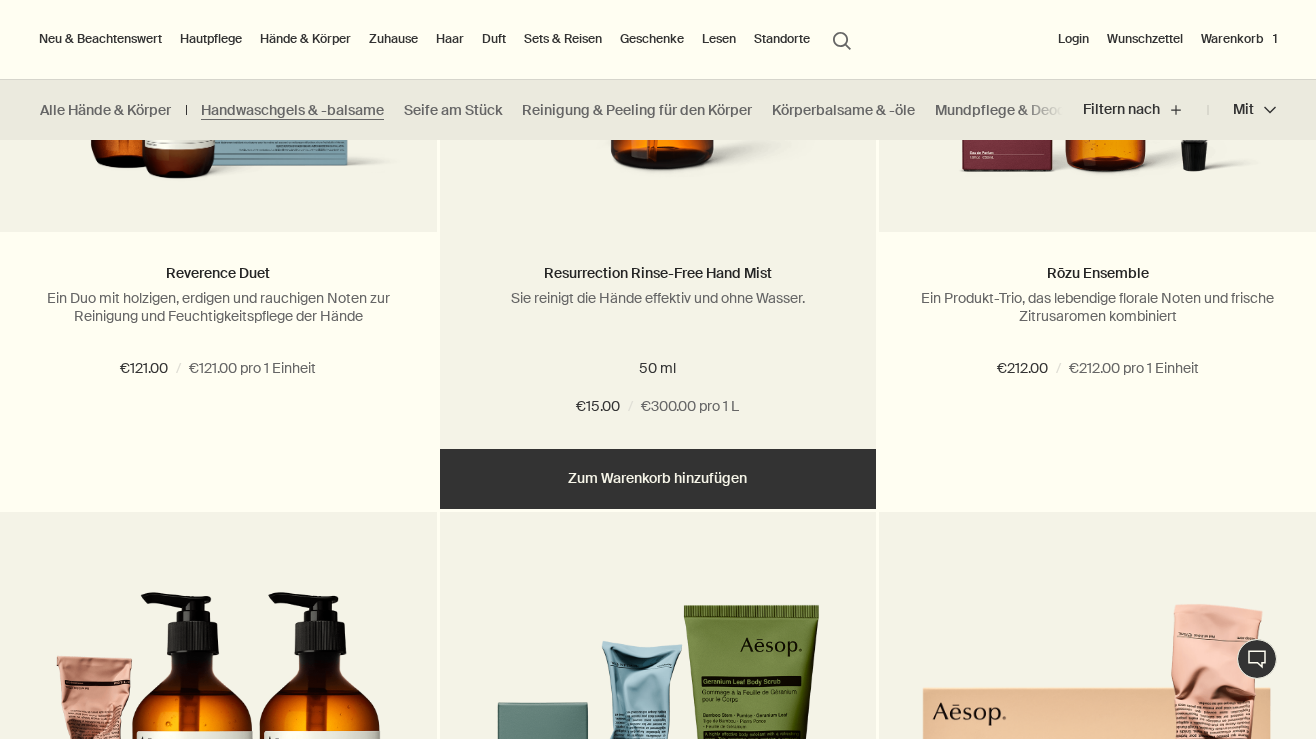 scroll, scrollTop: 1795, scrollLeft: 0, axis: vertical 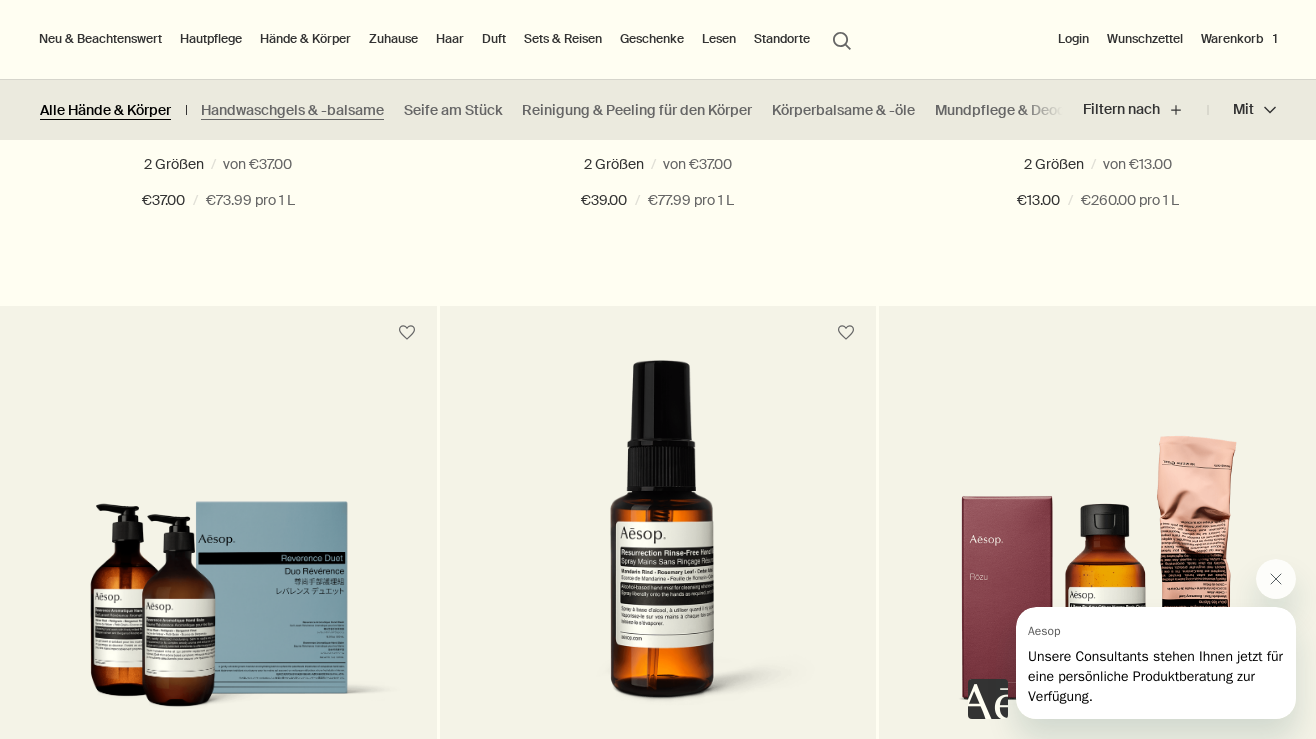 click on "Alle Hände & Körper" at bounding box center [105, 110] 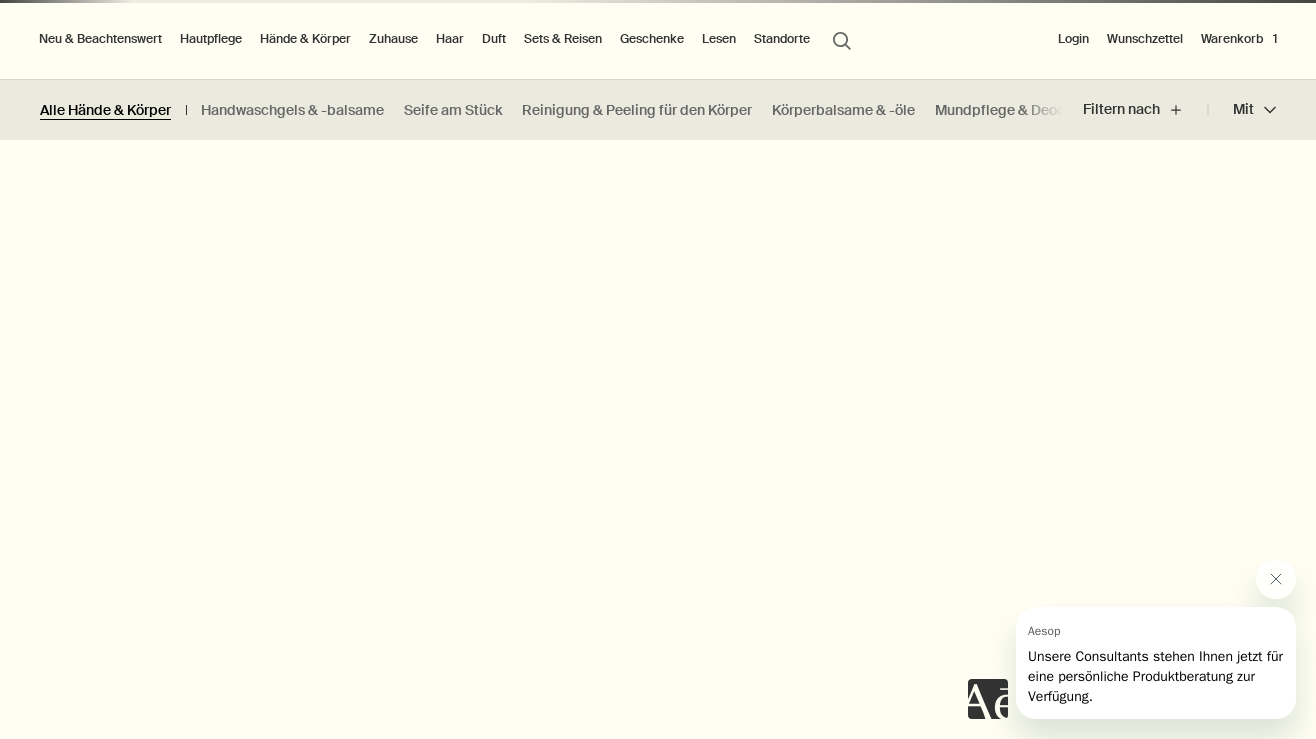 scroll, scrollTop: 0, scrollLeft: 0, axis: both 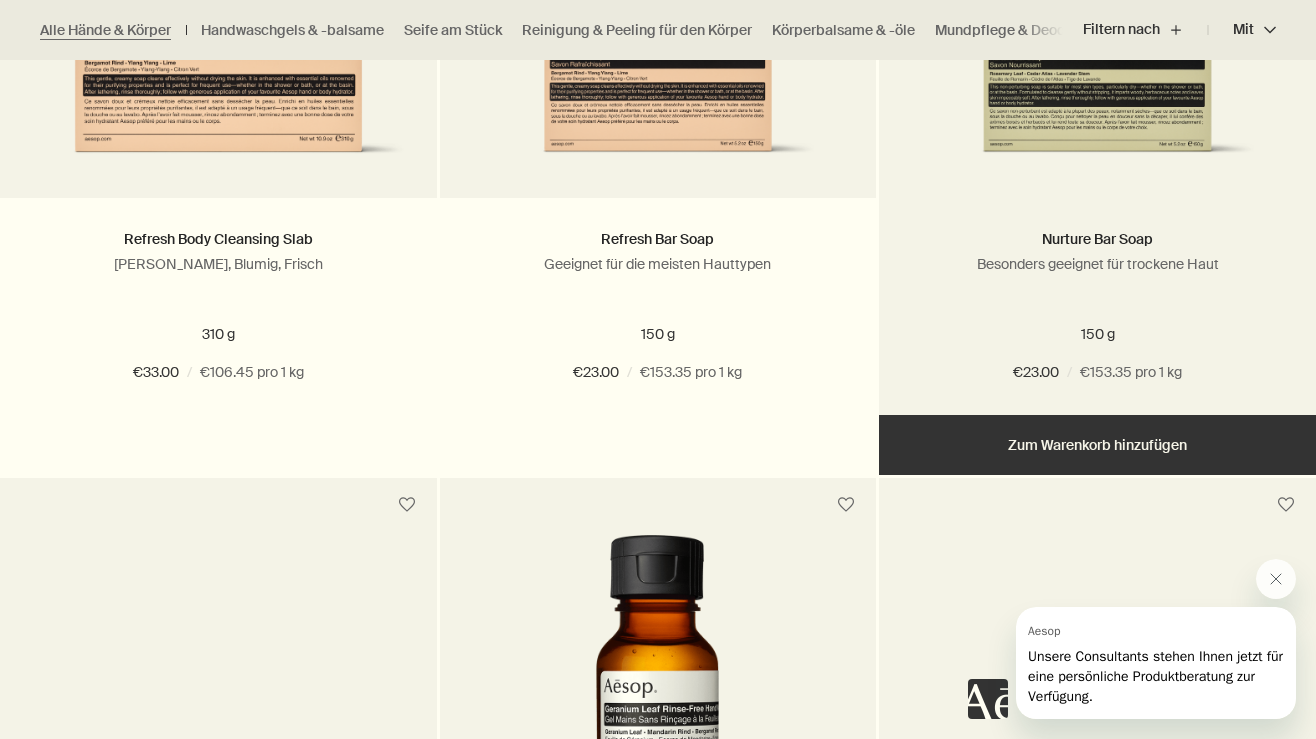 click on "Hinzufügen Zum Warenkorb hinzufügen" at bounding box center (1097, 445) 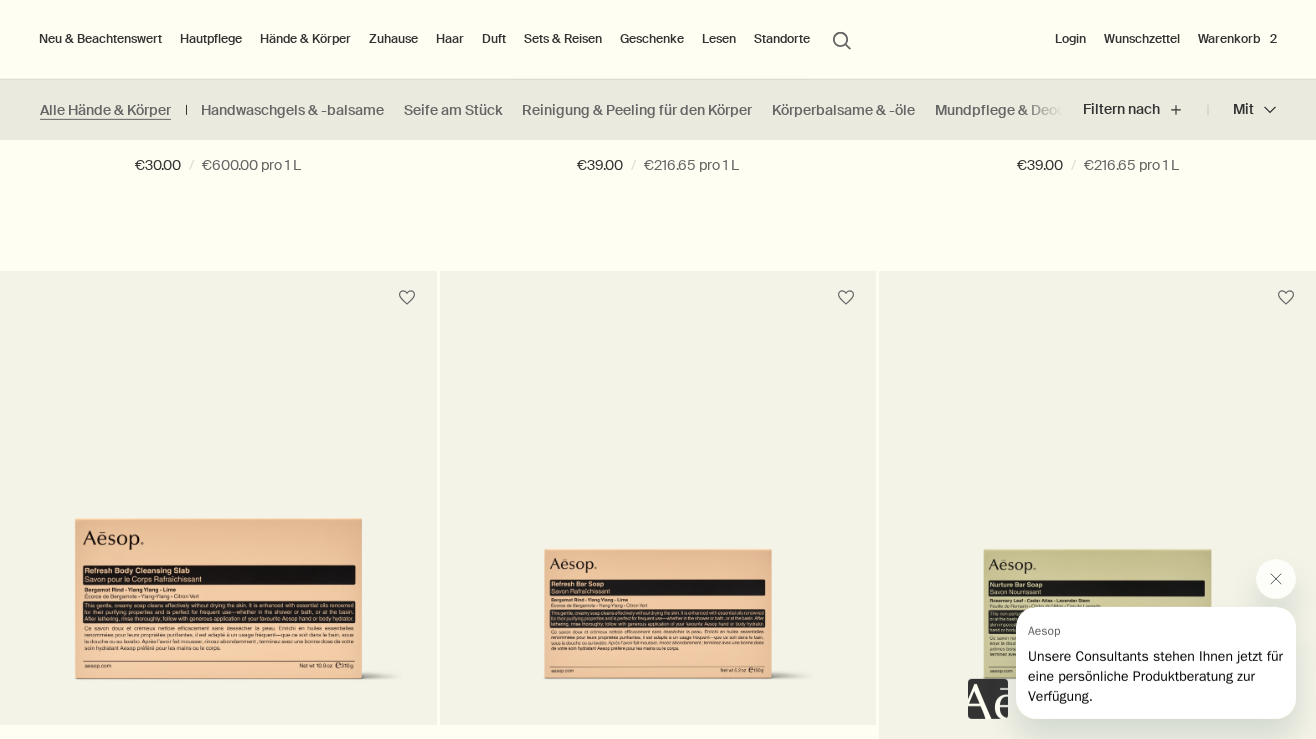 scroll, scrollTop: 6230, scrollLeft: 0, axis: vertical 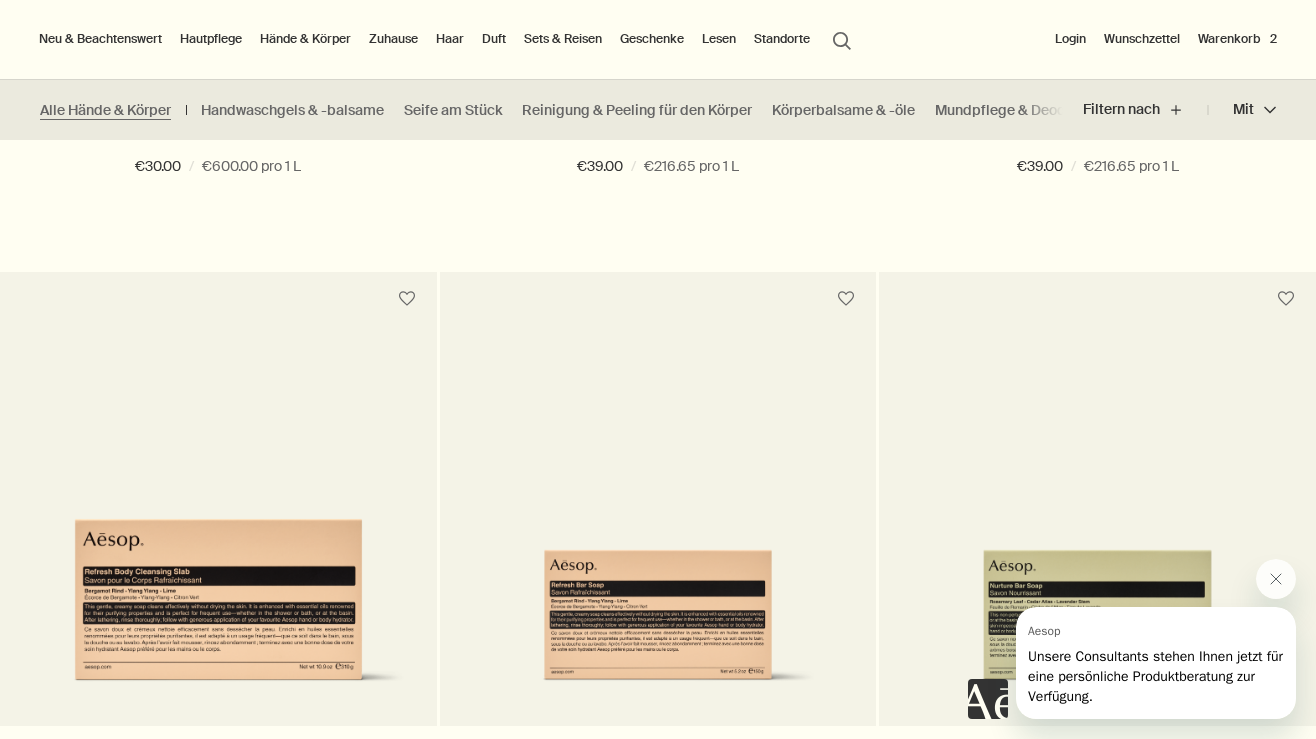 click on "Warenkorb 2" at bounding box center [1237, 39] 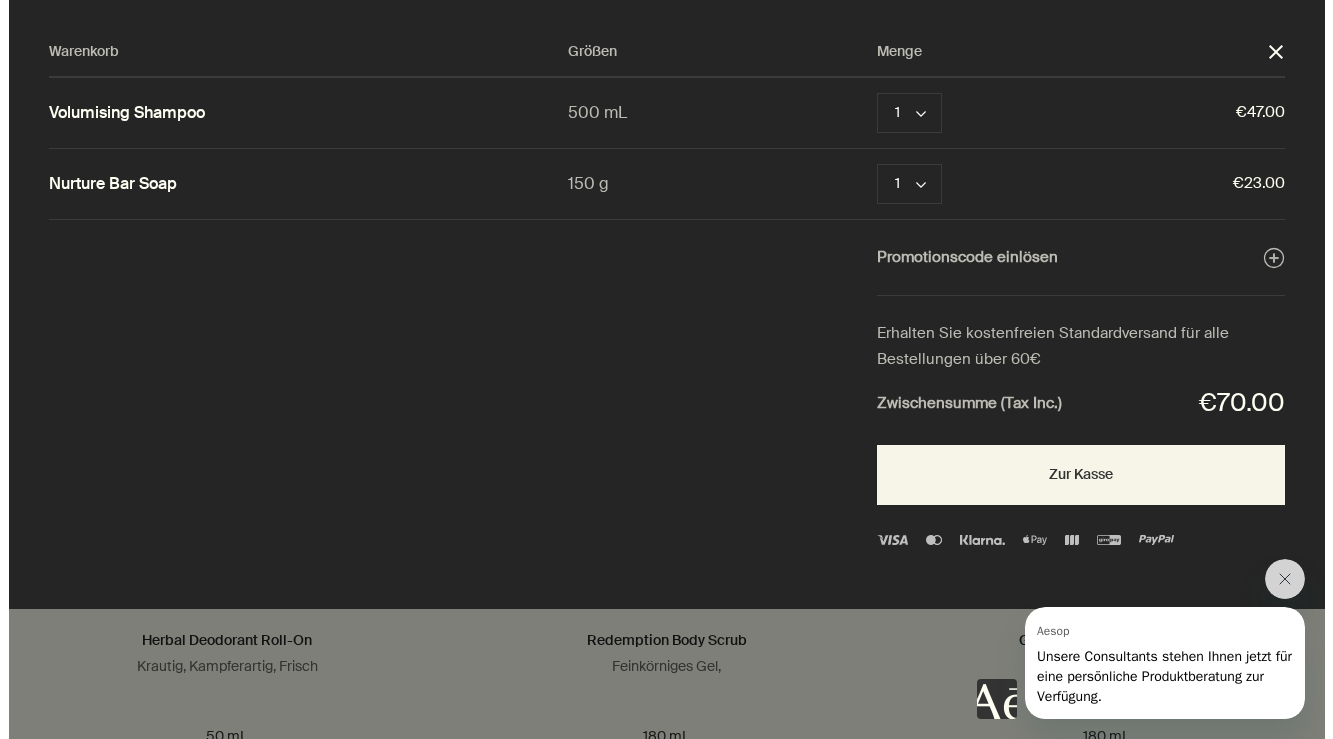 scroll, scrollTop: 0, scrollLeft: 0, axis: both 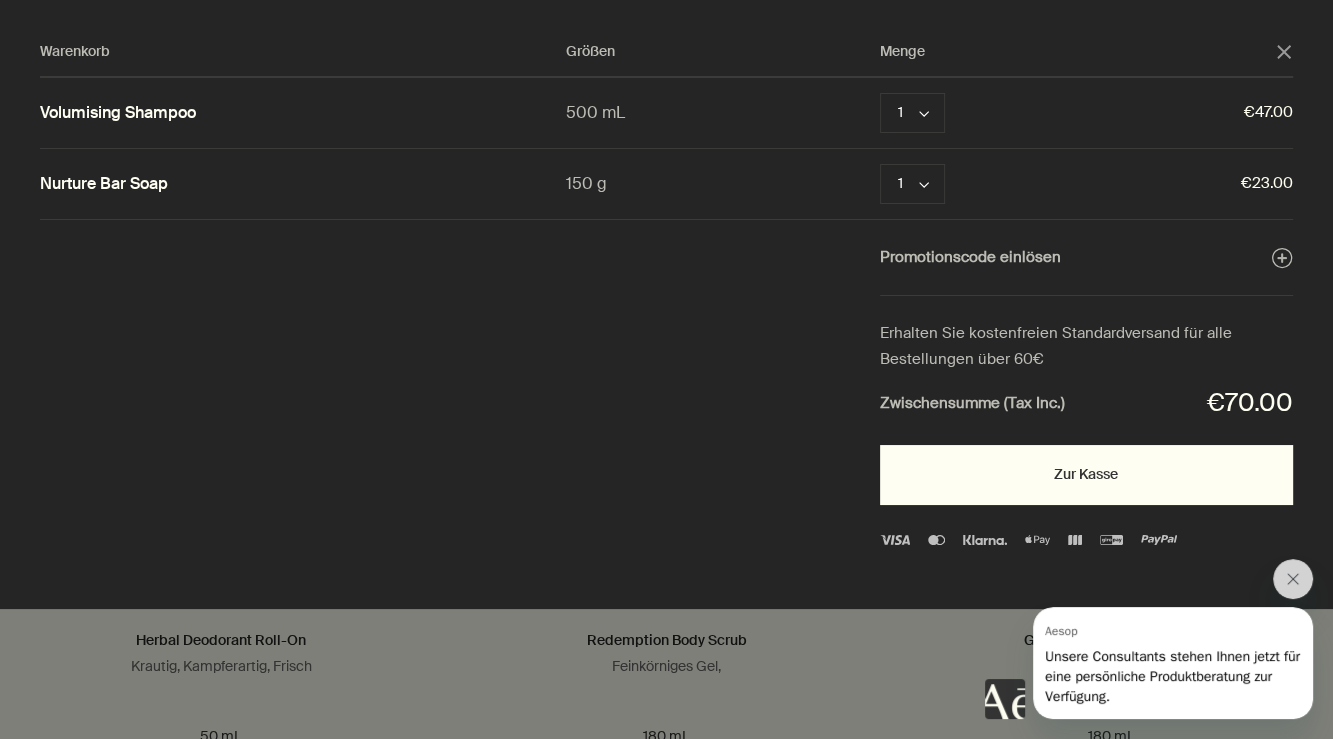 click on "Zur Kasse" at bounding box center [1086, 475] 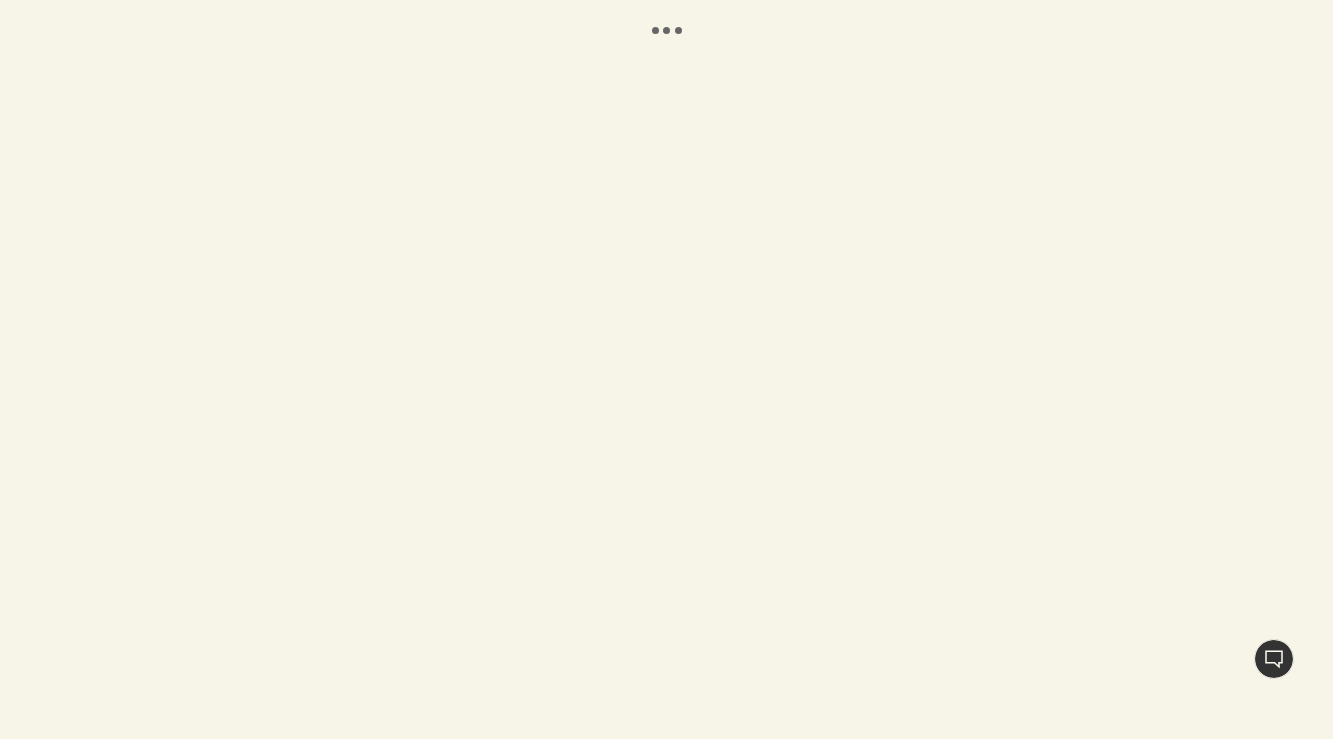scroll, scrollTop: 0, scrollLeft: 0, axis: both 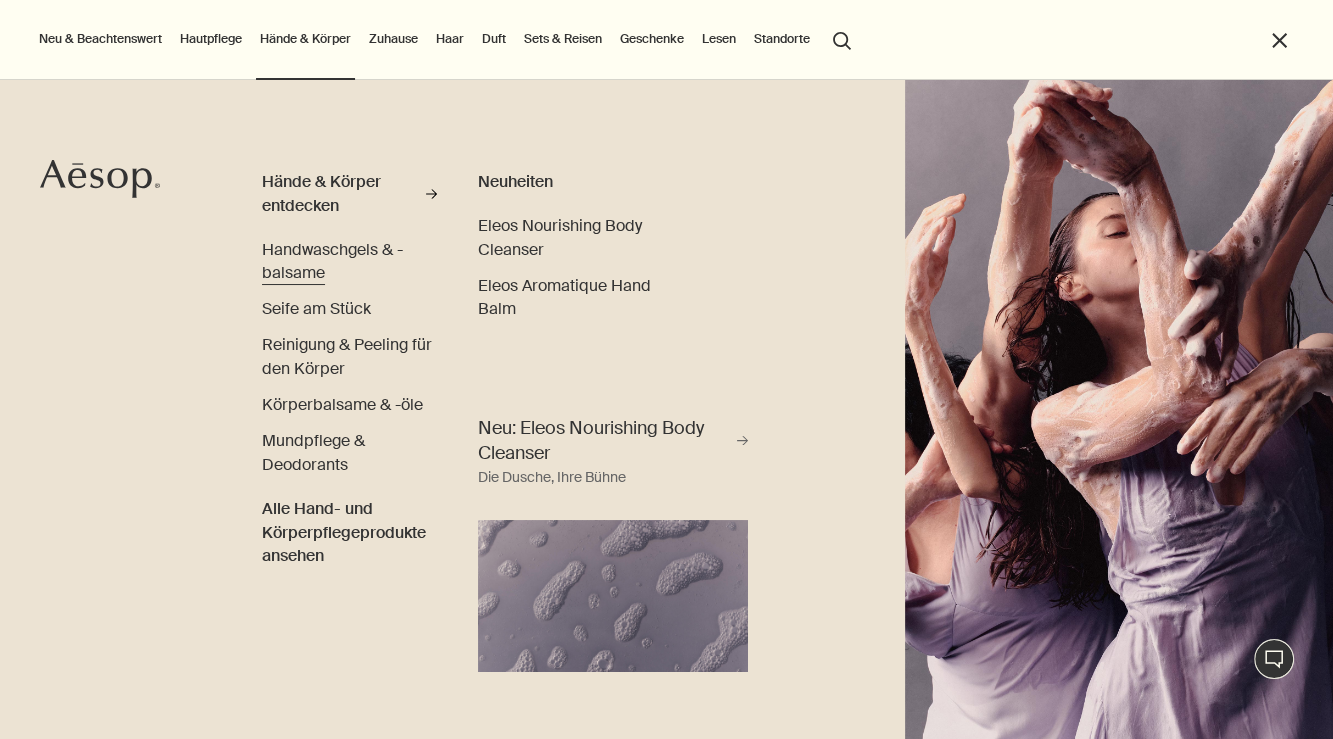 click on "Handwaschgels & -balsame" at bounding box center (332, 261) 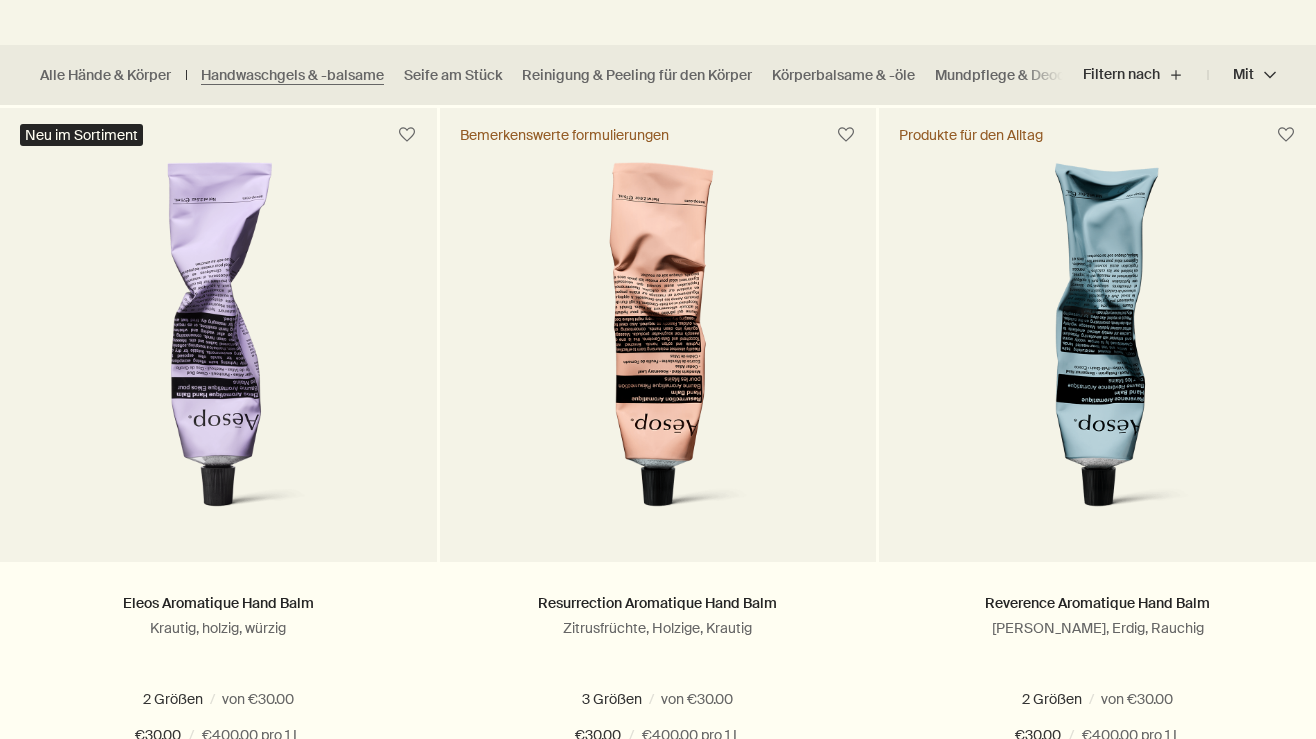 scroll, scrollTop: 528, scrollLeft: 0, axis: vertical 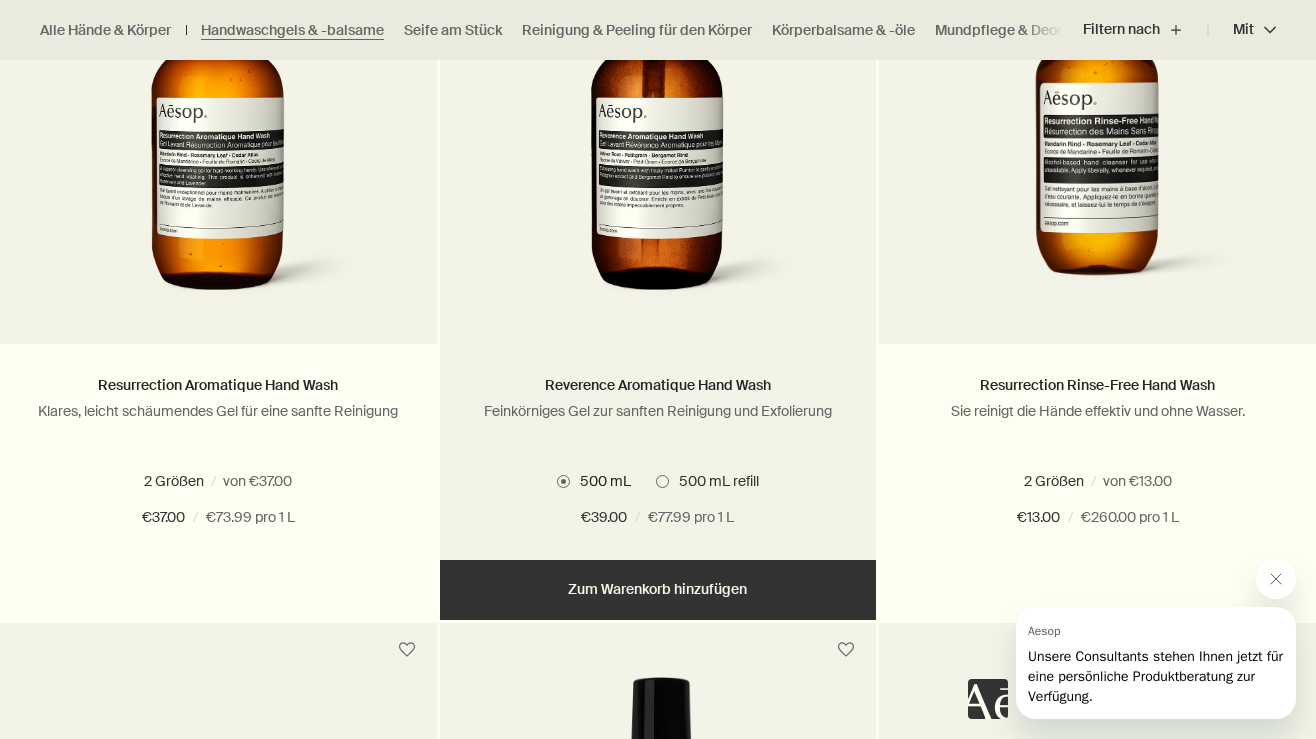 click at bounding box center [662, 481] 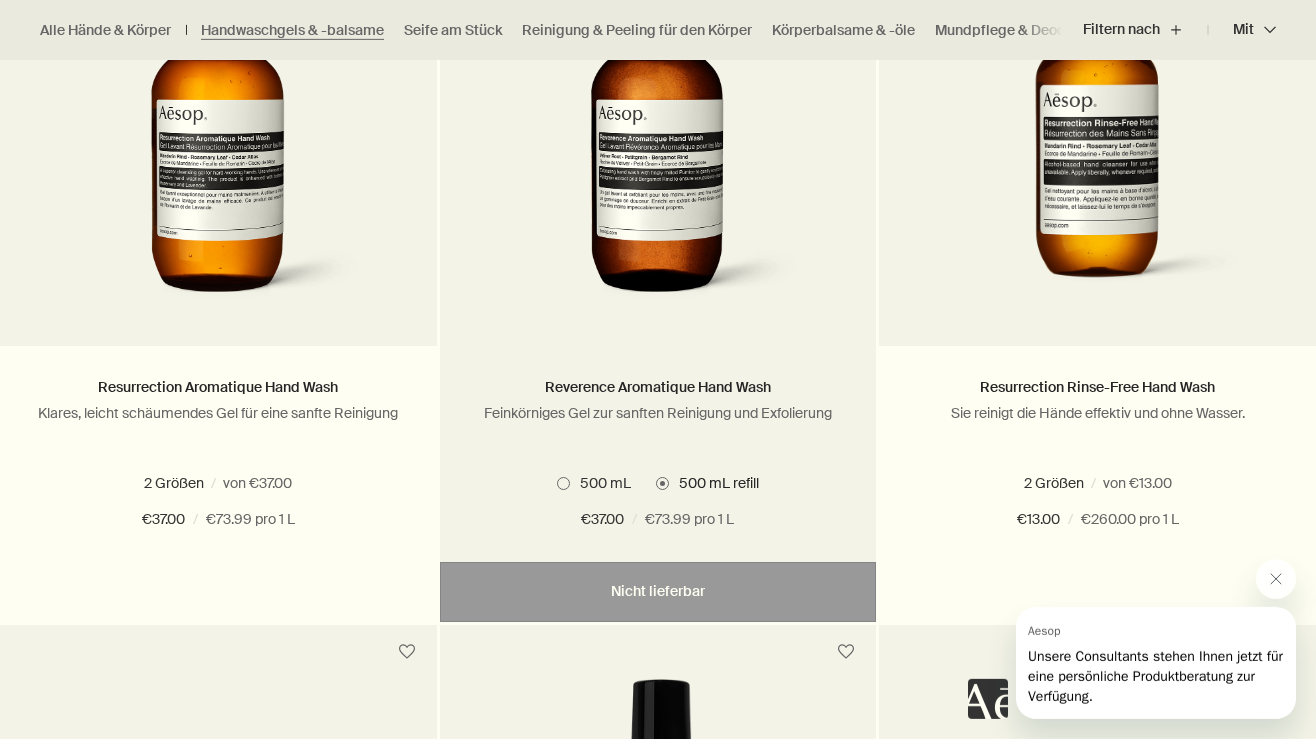 scroll, scrollTop: 1478, scrollLeft: 0, axis: vertical 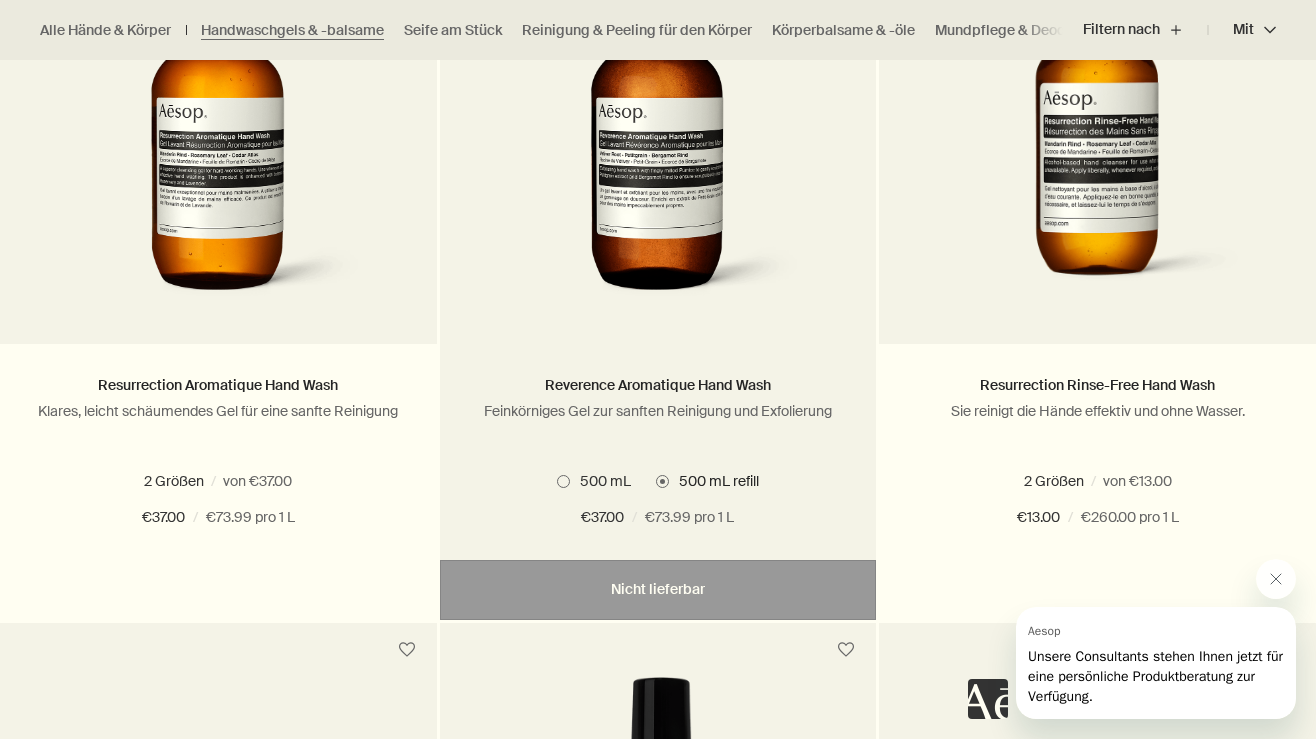 click at bounding box center [563, 481] 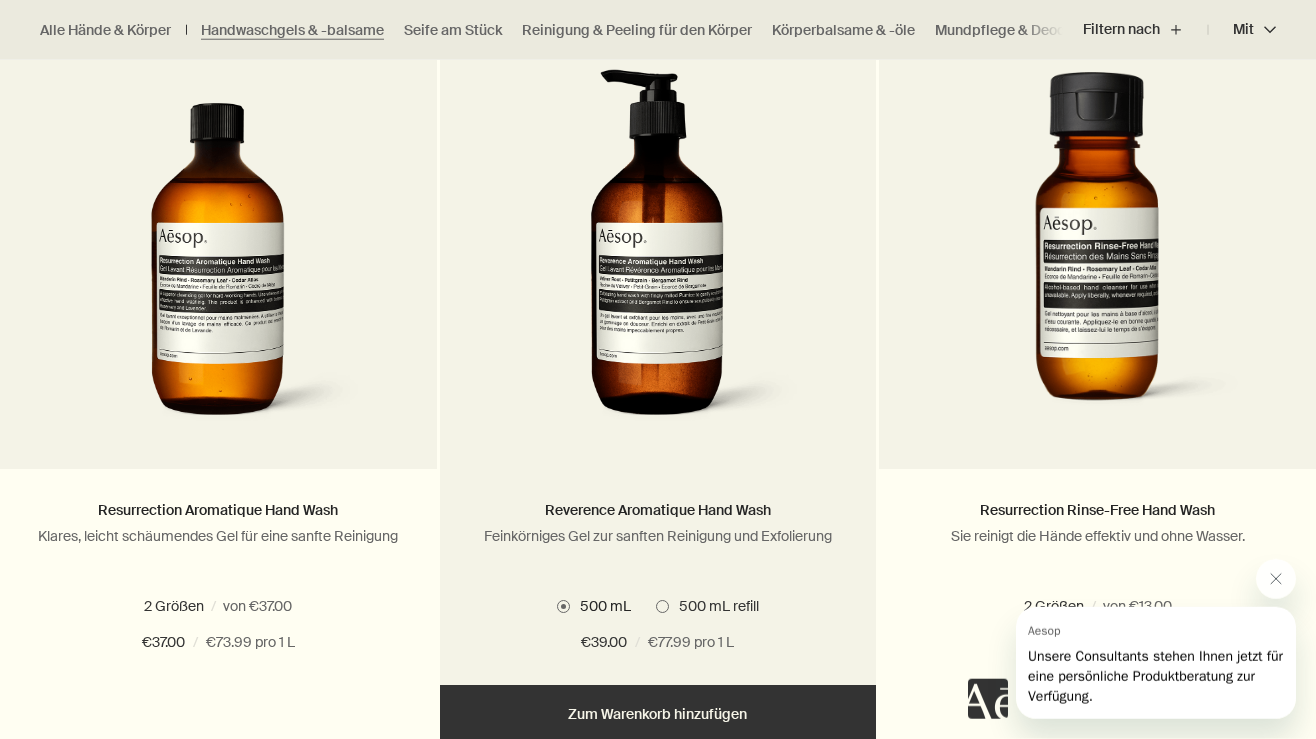 scroll, scrollTop: 1372, scrollLeft: 0, axis: vertical 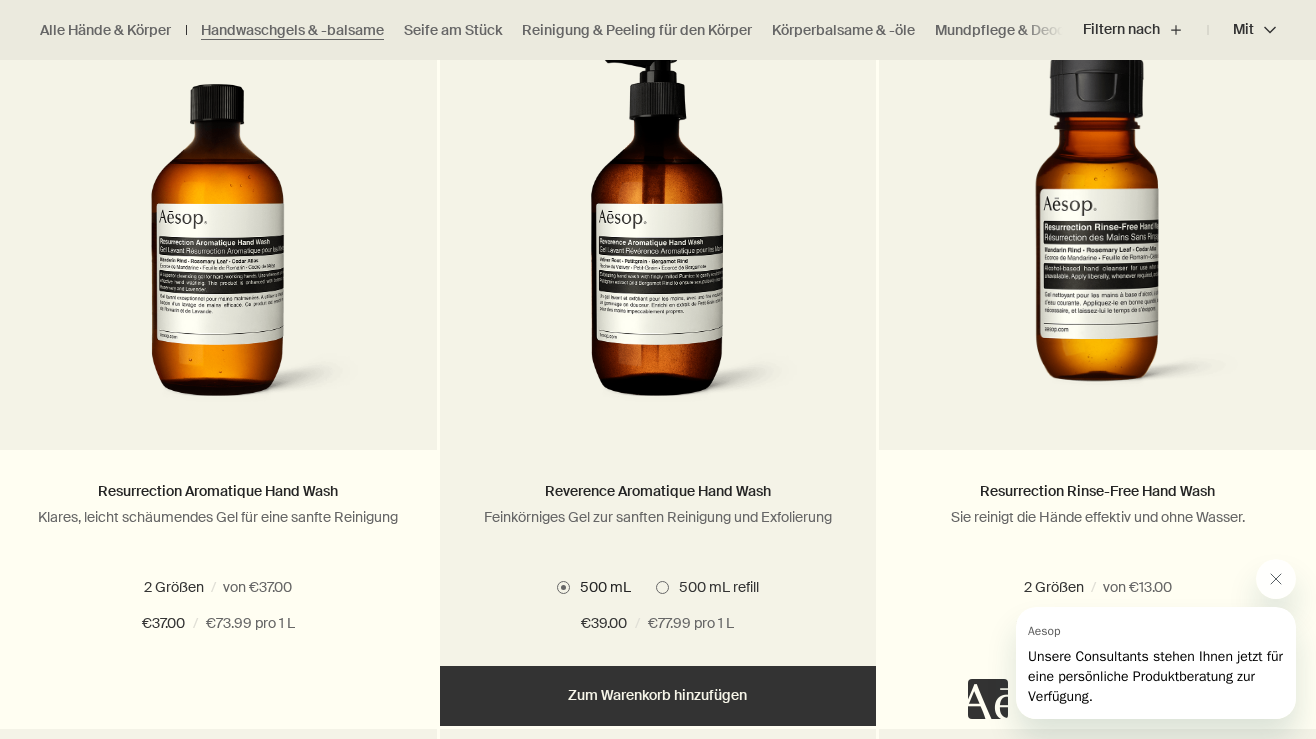 click on "500 mL 500 mL refill" at bounding box center [658, 587] 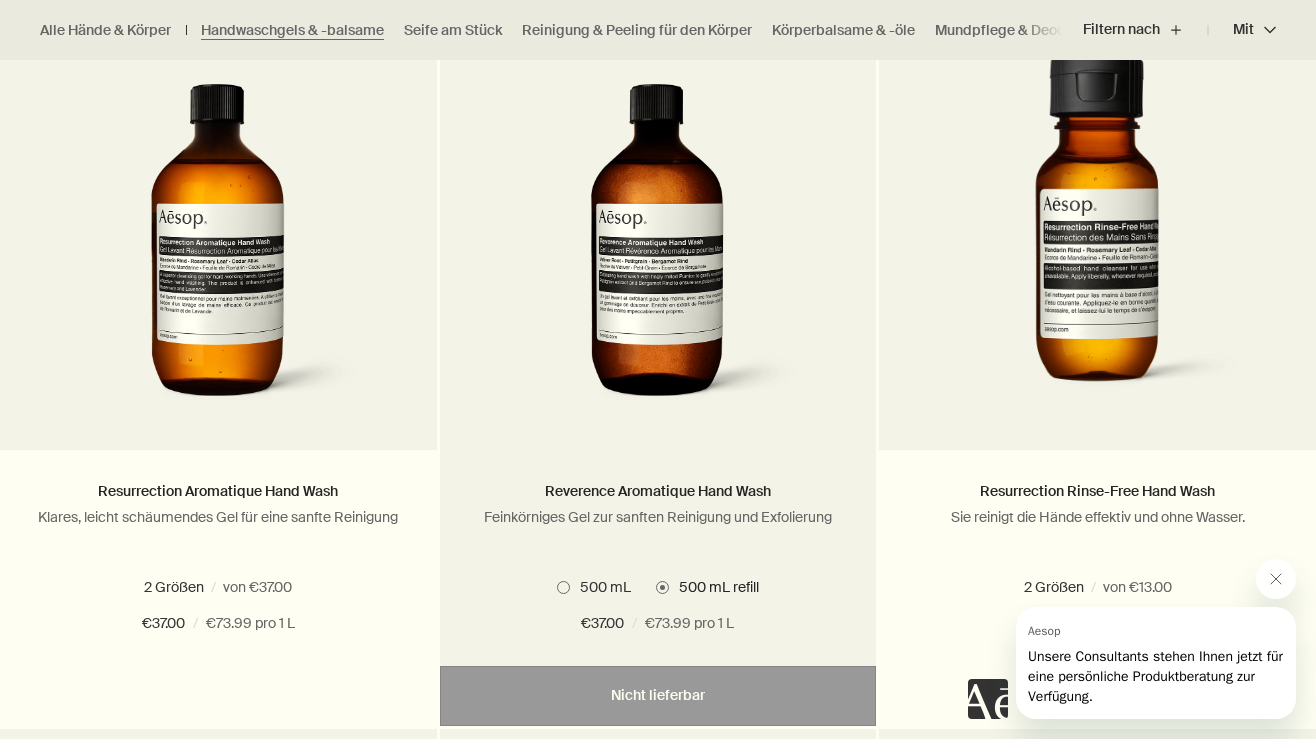 click at bounding box center (563, 587) 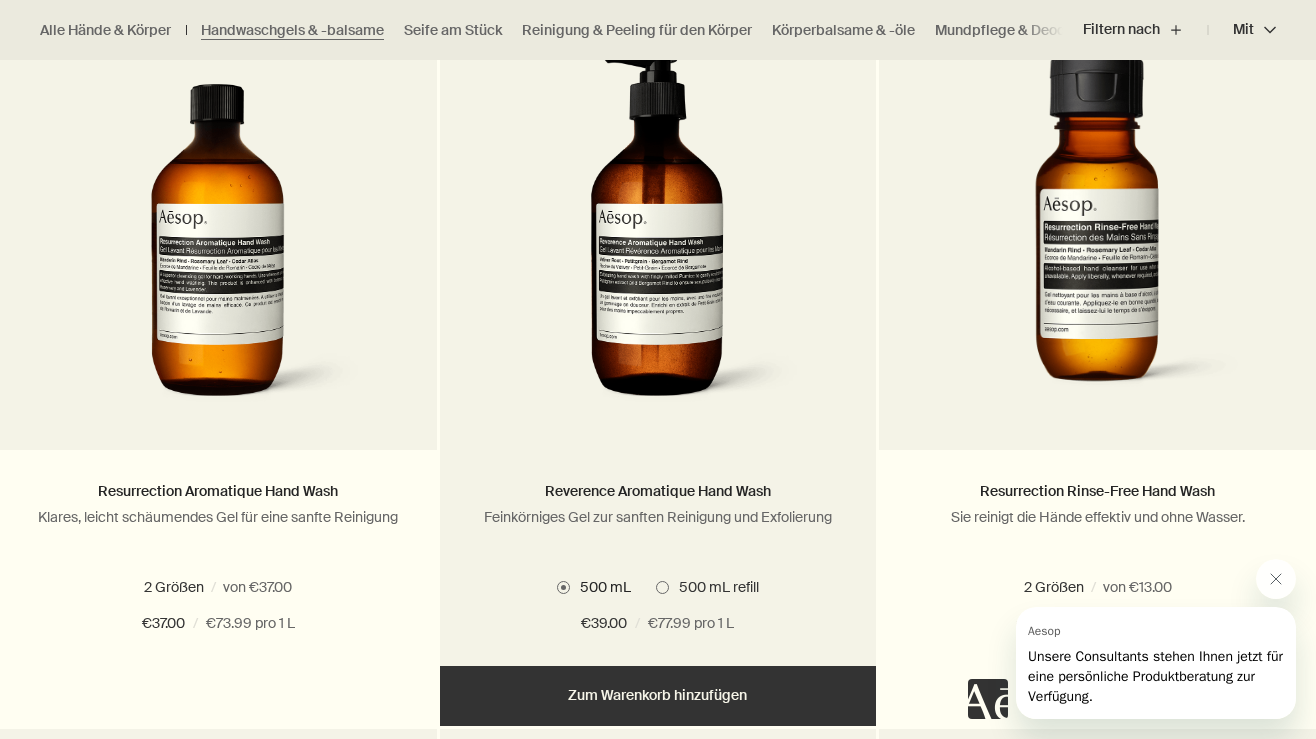 click on "Hinzufügen Zum Warenkorb hinzufügen" at bounding box center (658, 696) 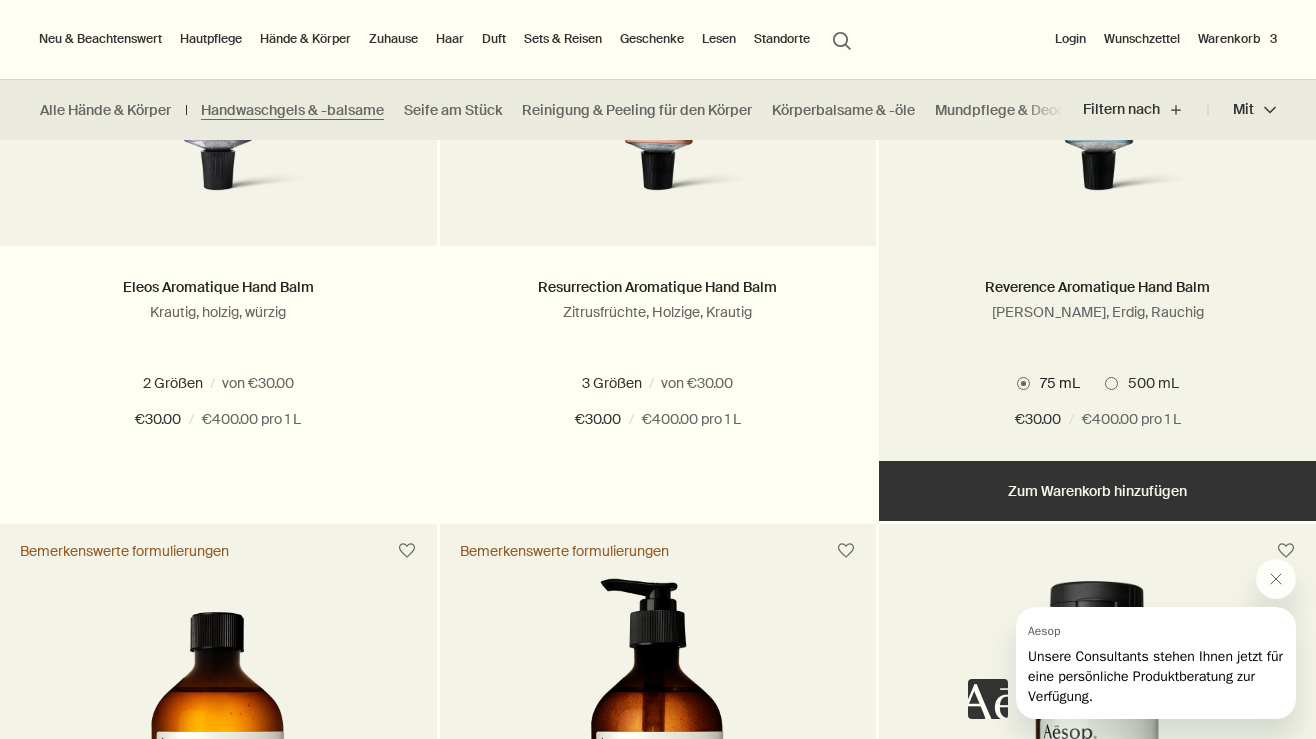 scroll, scrollTop: 316, scrollLeft: 0, axis: vertical 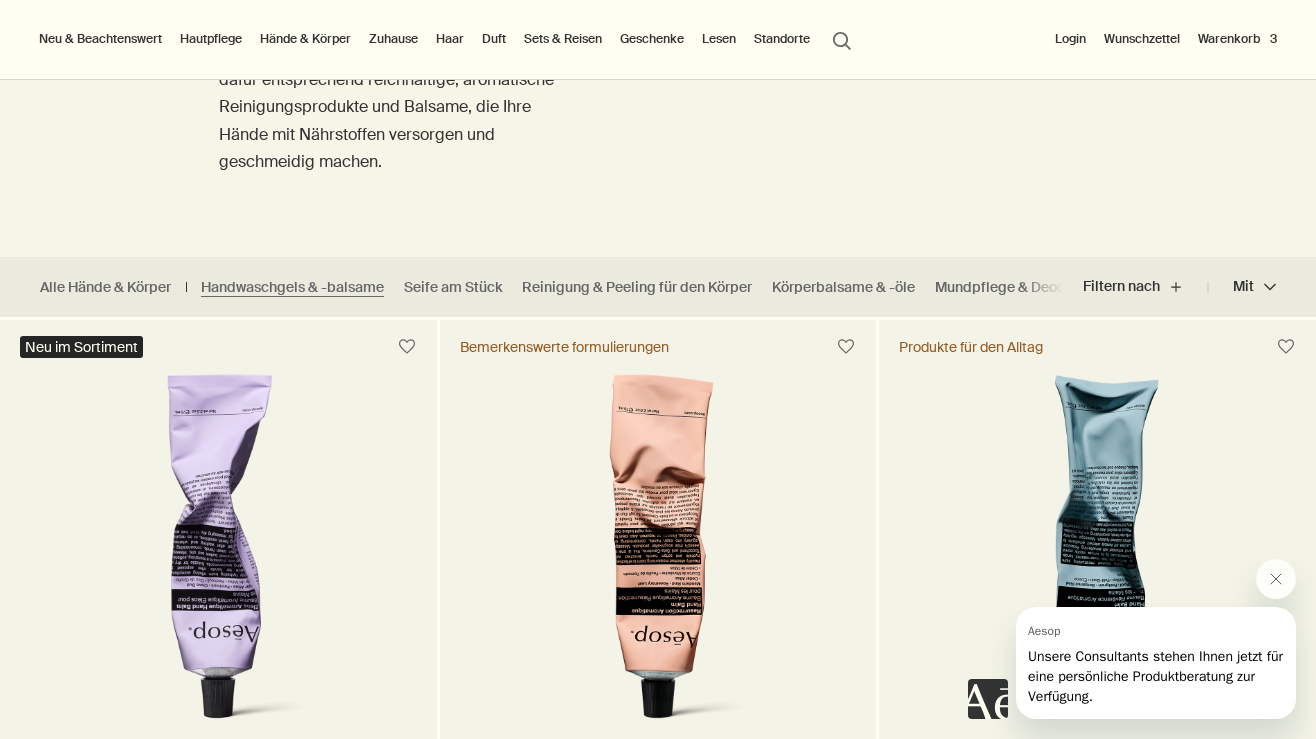 click on "Warenkorb 3" at bounding box center (1237, 39) 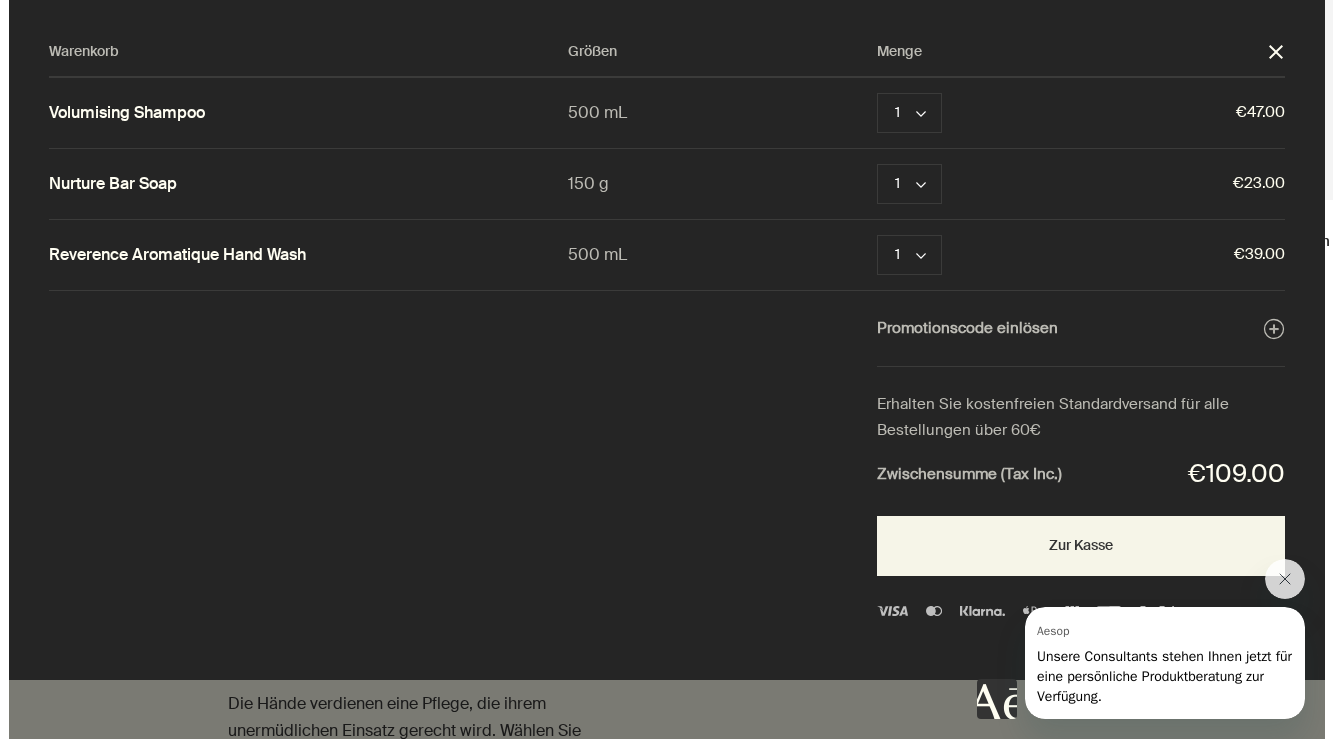 scroll, scrollTop: 0, scrollLeft: 0, axis: both 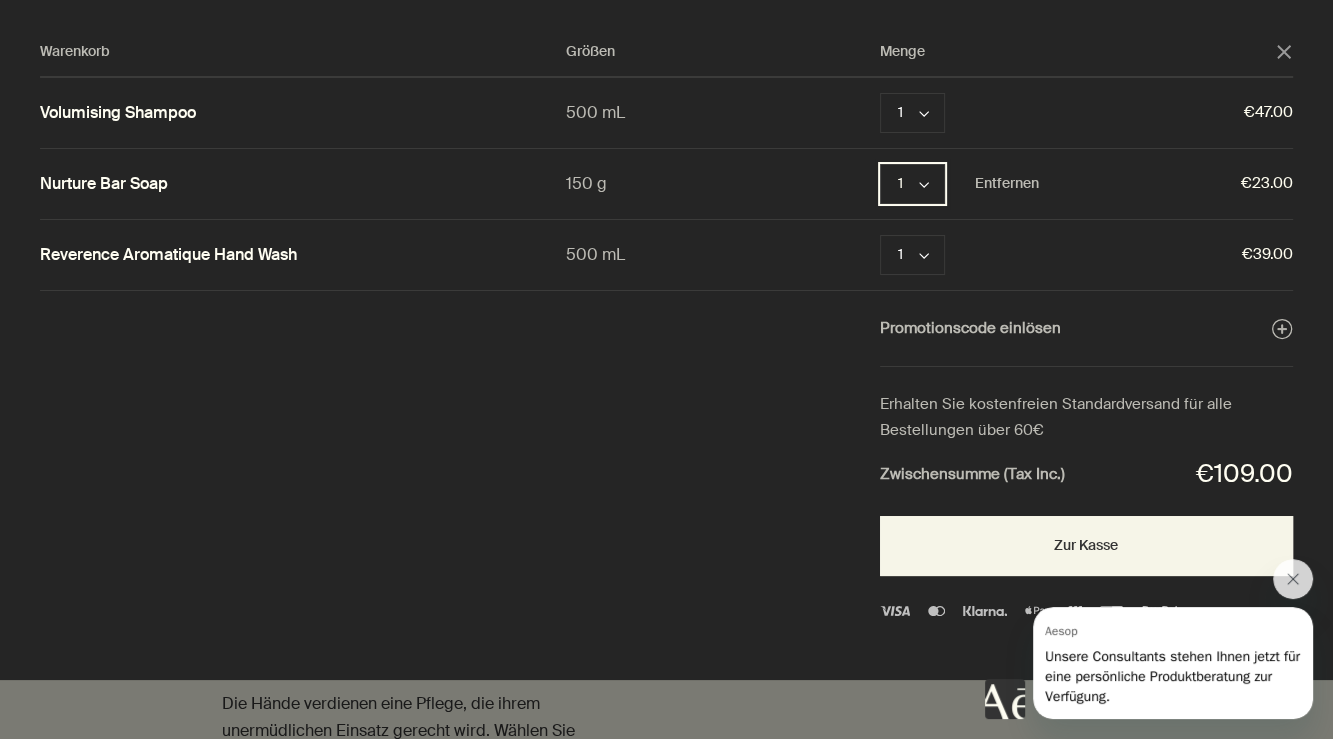 click on "1 chevron" at bounding box center (912, 184) 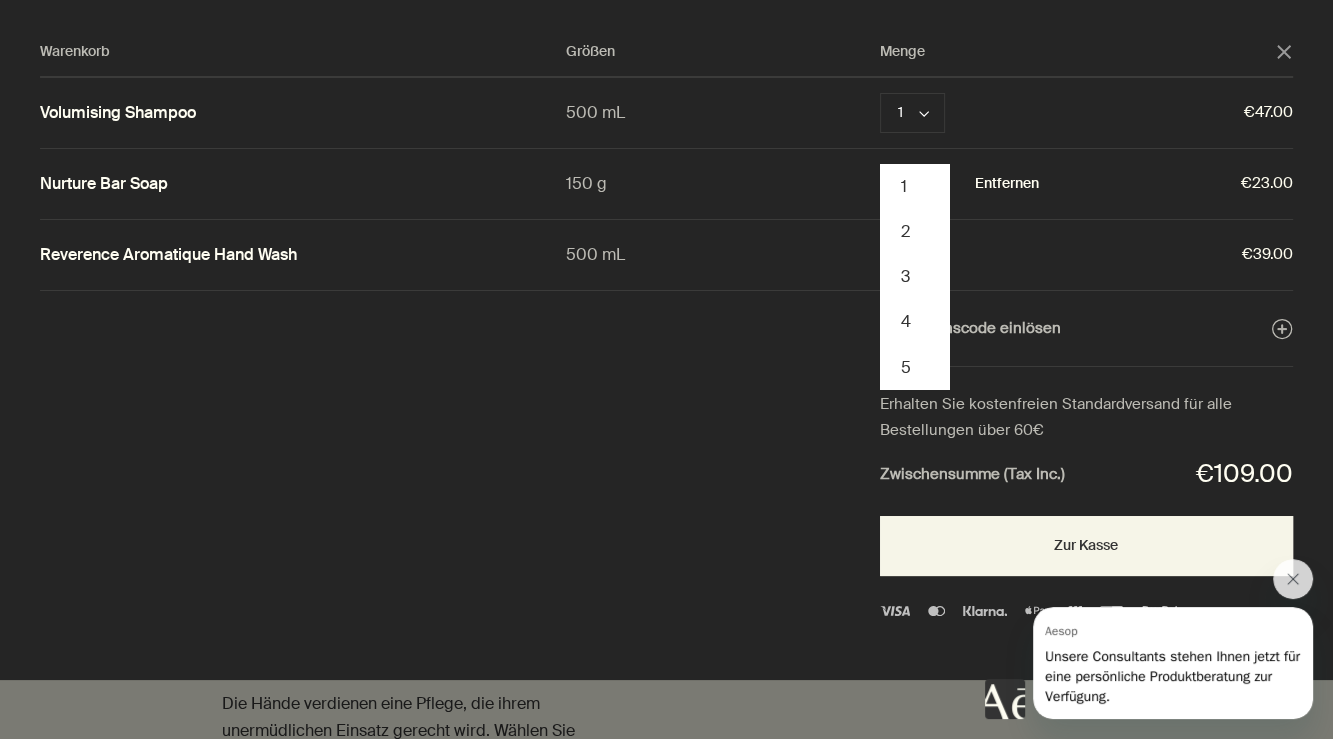 click on "Entfernen" at bounding box center [1007, 184] 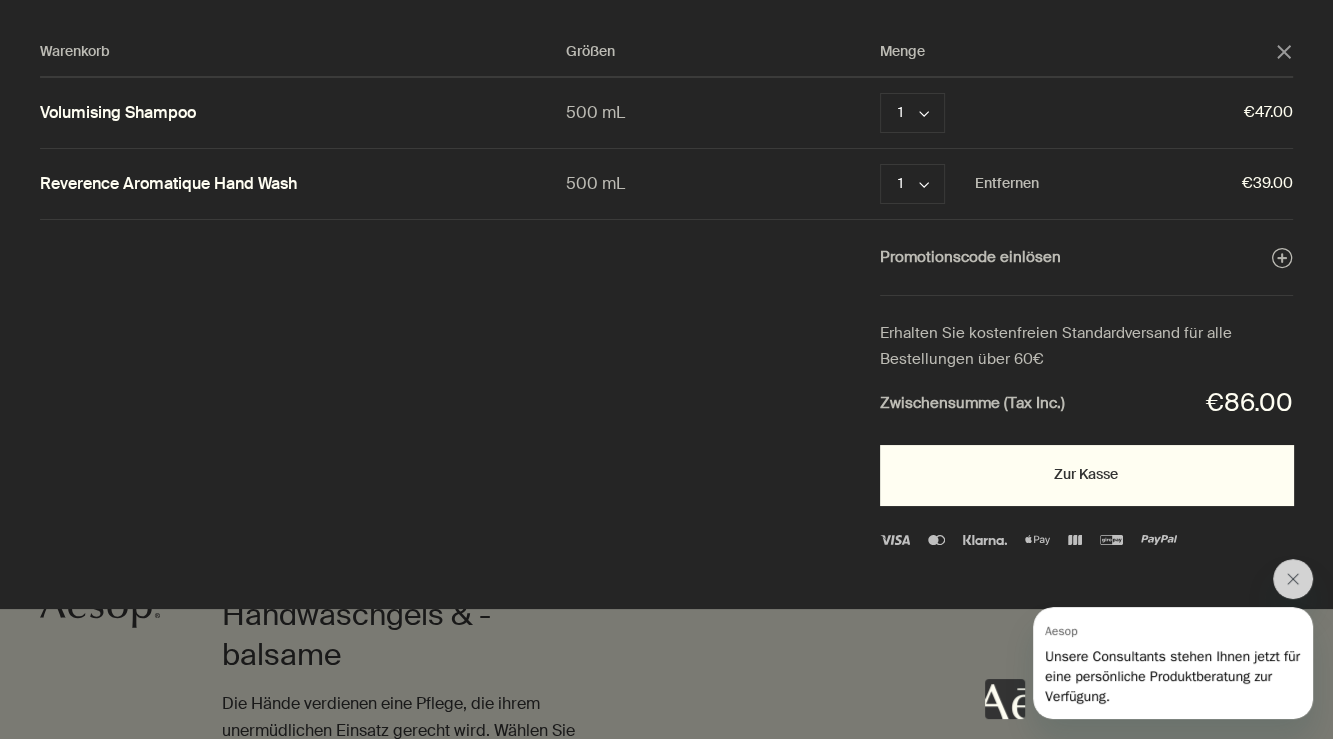 click on "Zur Kasse" at bounding box center [1086, 475] 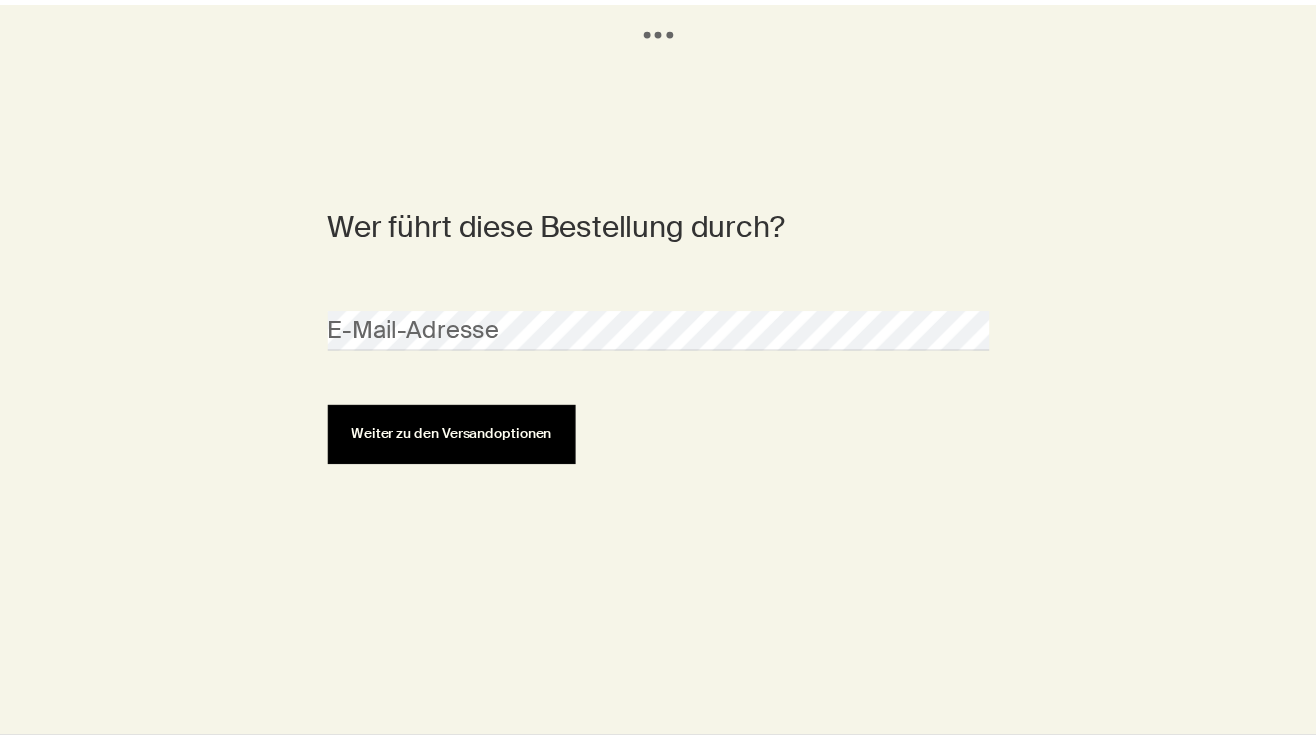 scroll, scrollTop: 0, scrollLeft: 0, axis: both 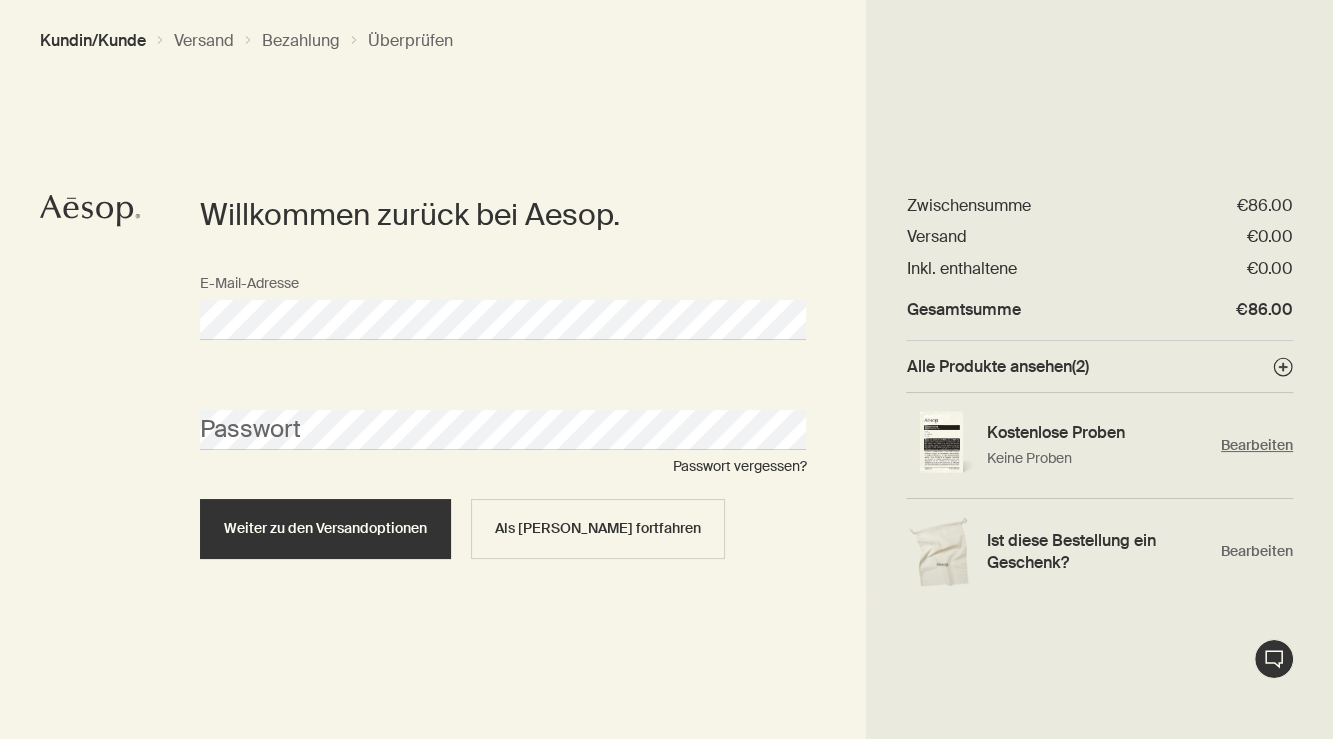 click on "Bearbeiten" at bounding box center [1257, 445] 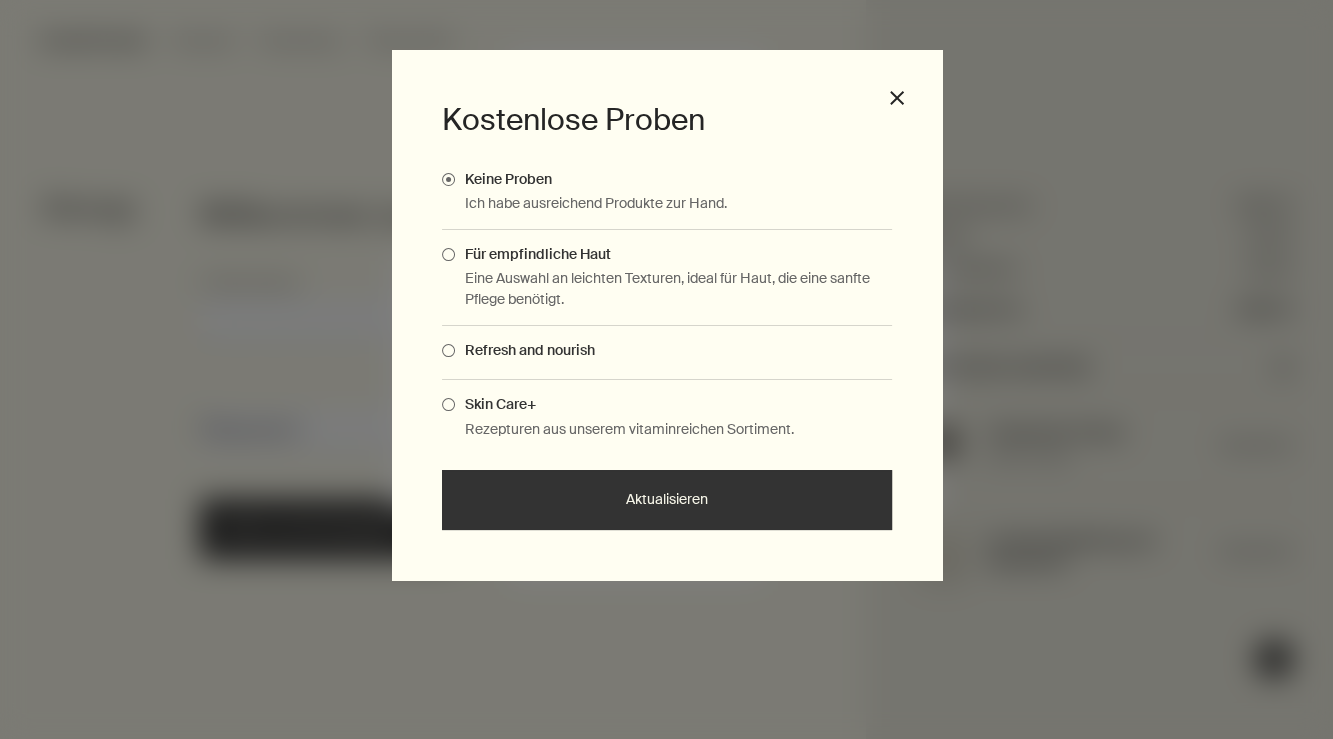 drag, startPoint x: 446, startPoint y: 255, endPoint x: 478, endPoint y: 322, distance: 74.24958 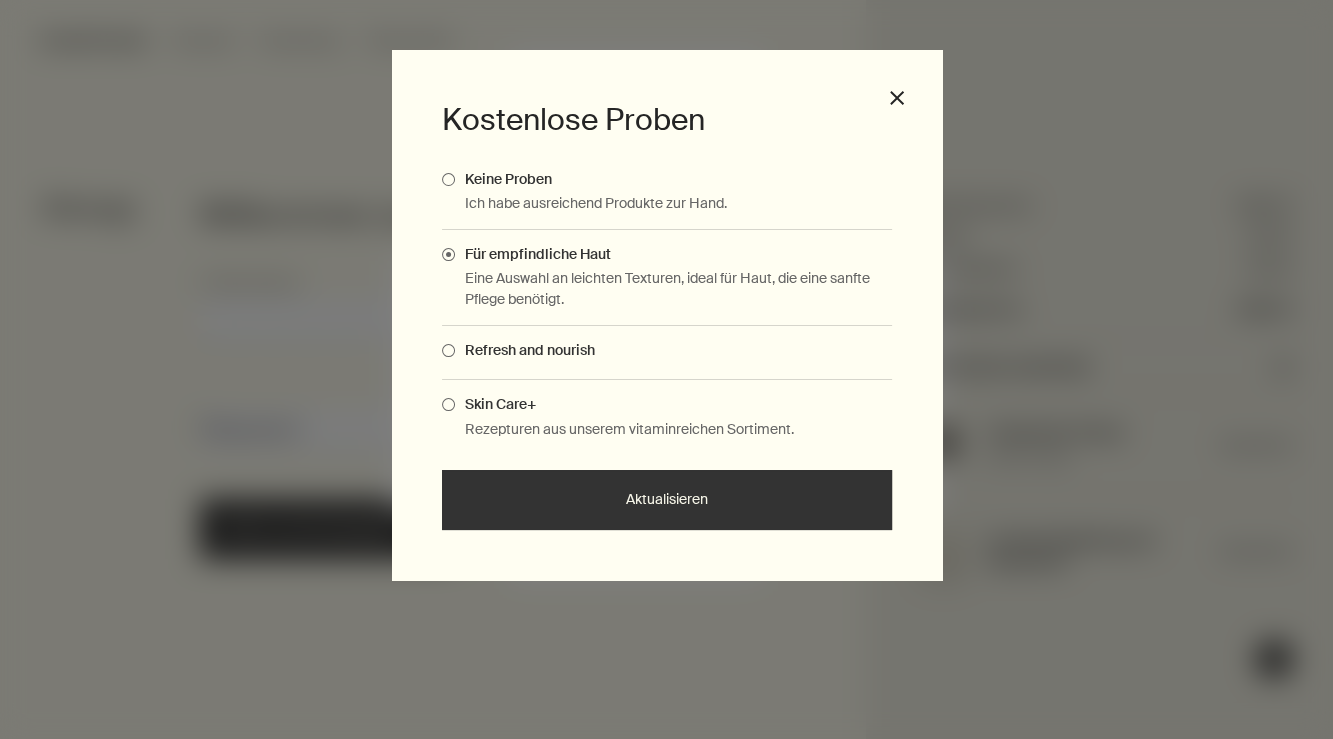 click at bounding box center [448, 404] 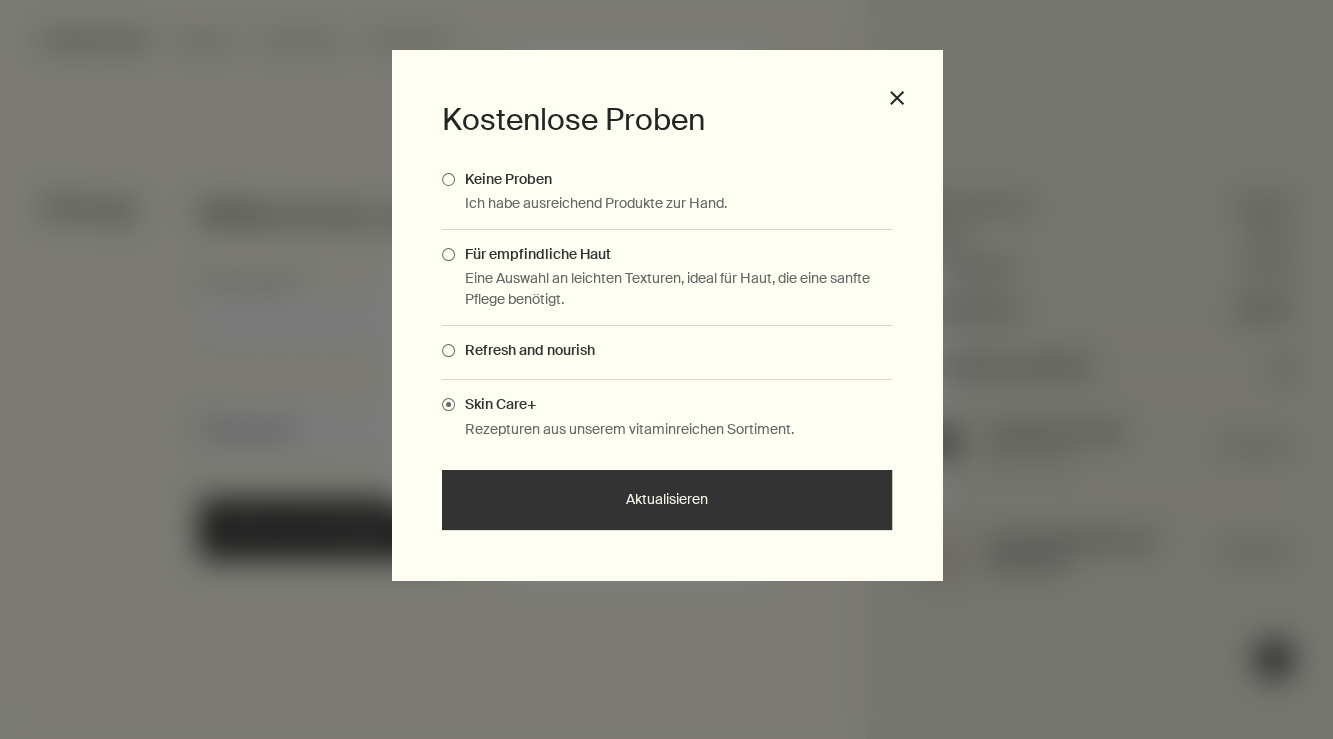 click on "Aktualisieren" at bounding box center (667, 500) 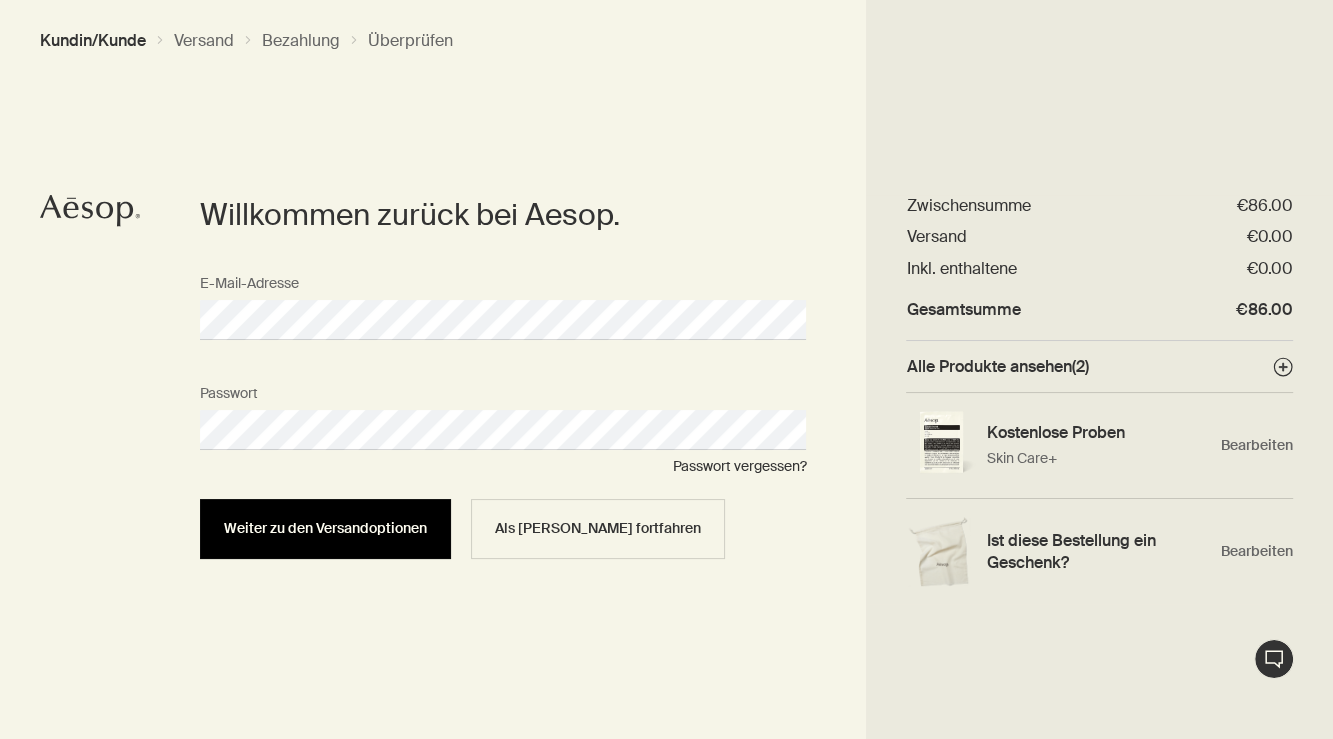 click on "Weiter zu den Versandoptionen" at bounding box center (325, 529) 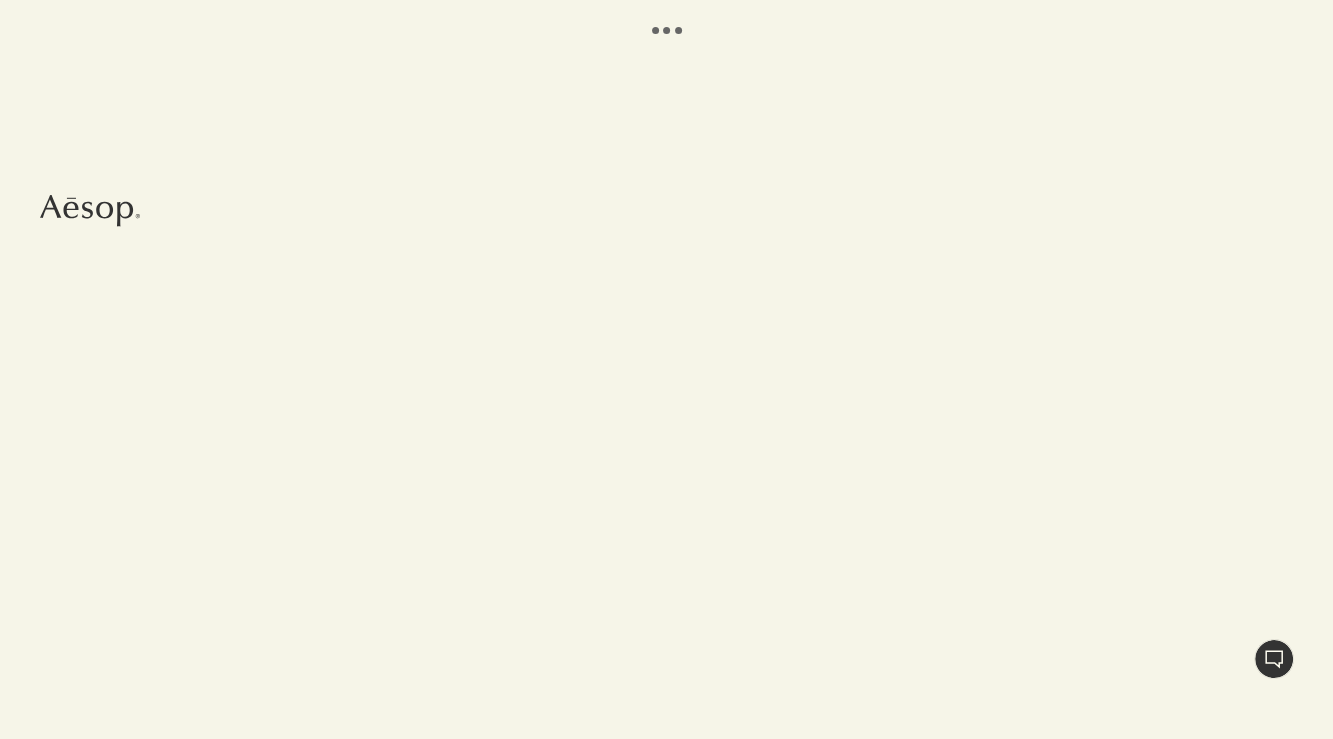 select on "DE" 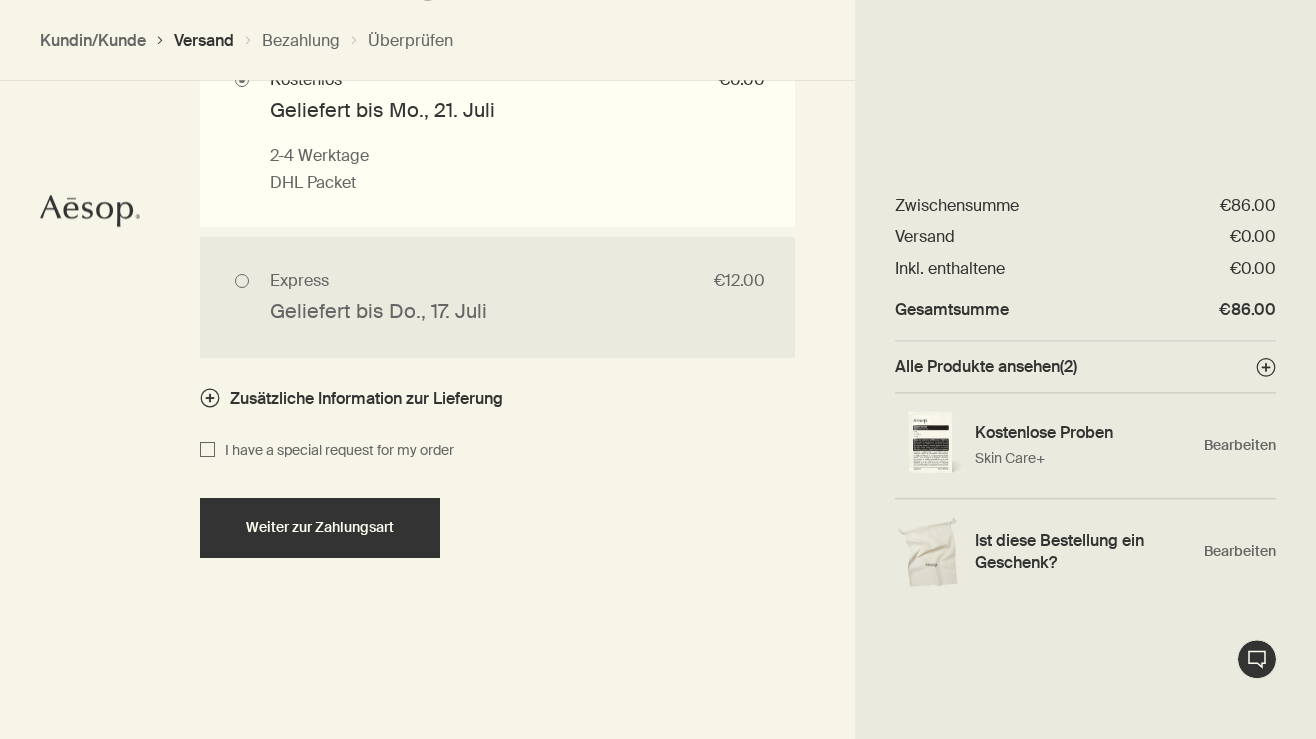 scroll, scrollTop: 1609, scrollLeft: 0, axis: vertical 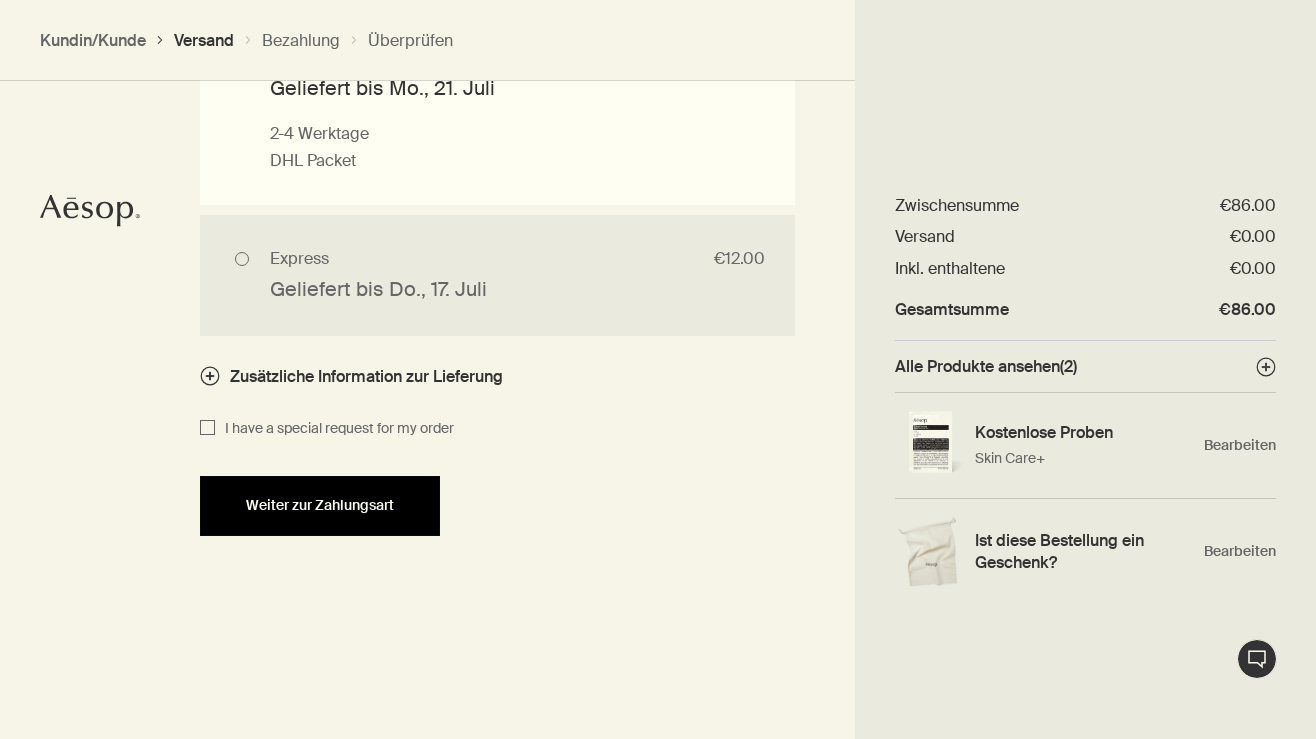 click on "Weiter zur Zahlungsart" at bounding box center [320, 506] 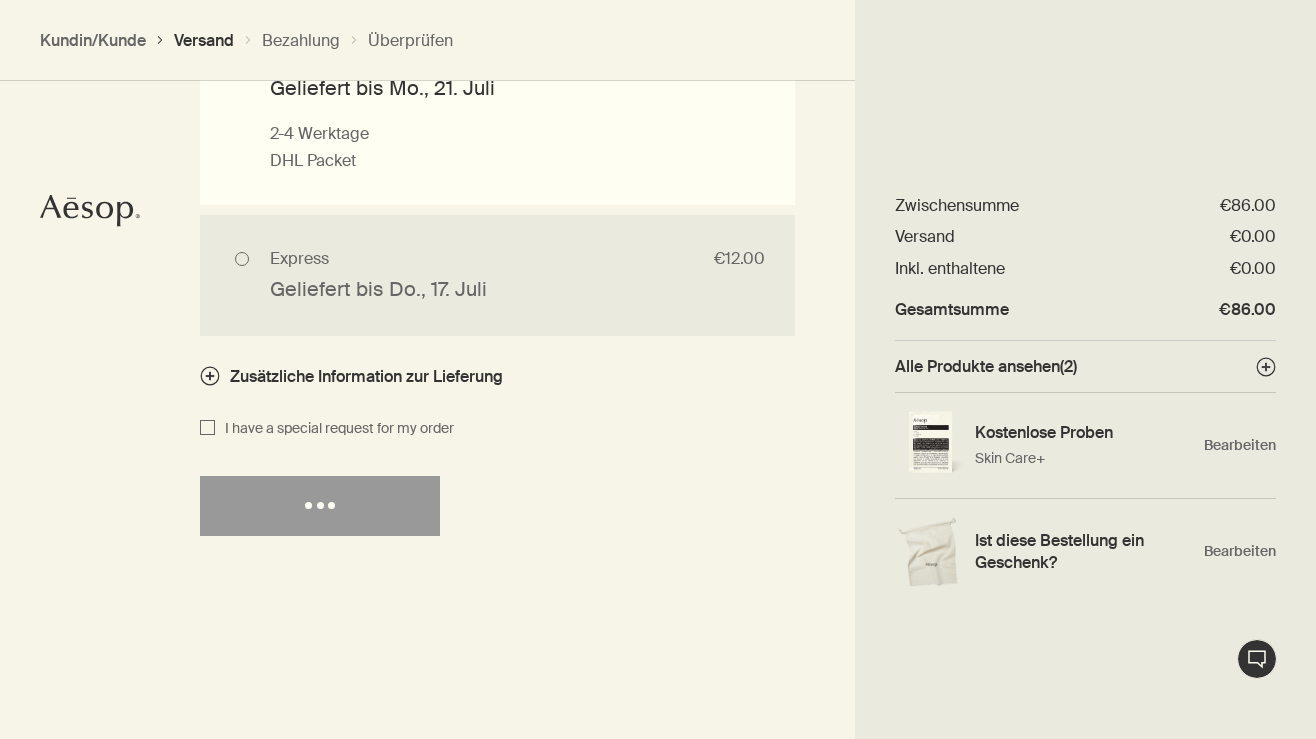 select on "DE" 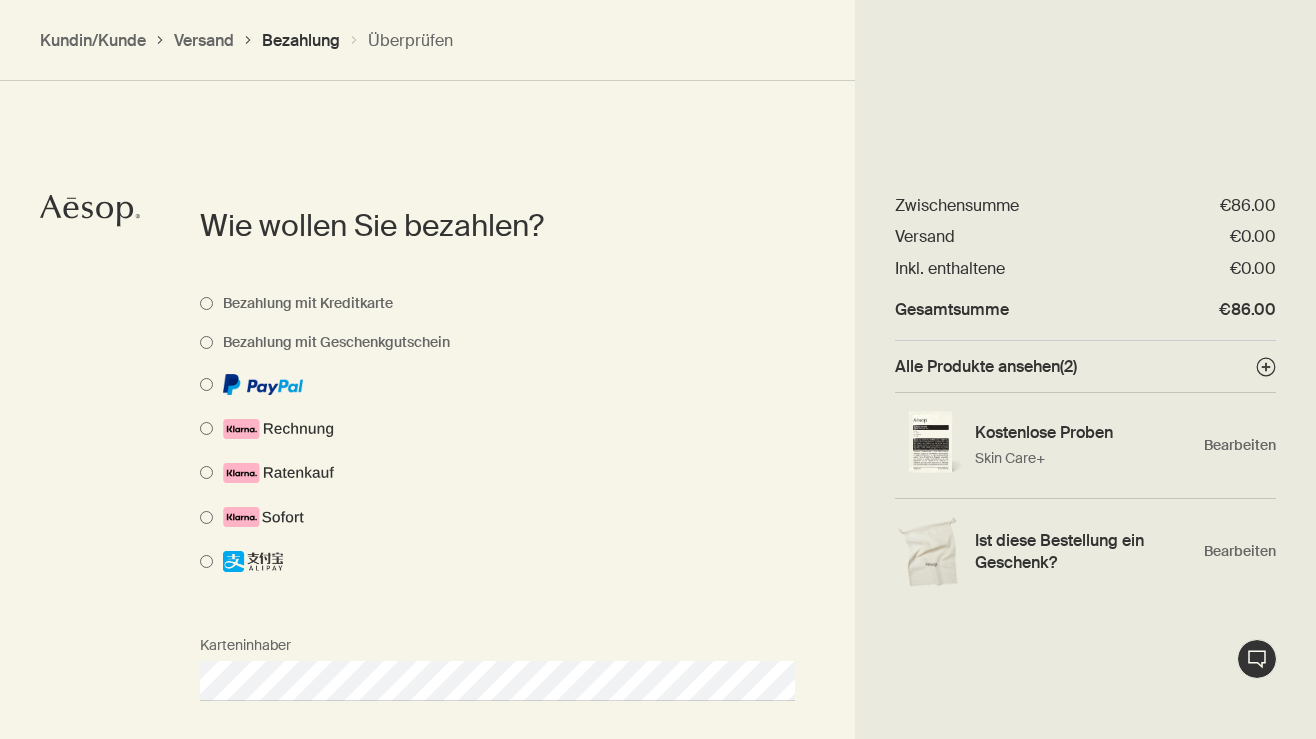 scroll, scrollTop: 1002, scrollLeft: 0, axis: vertical 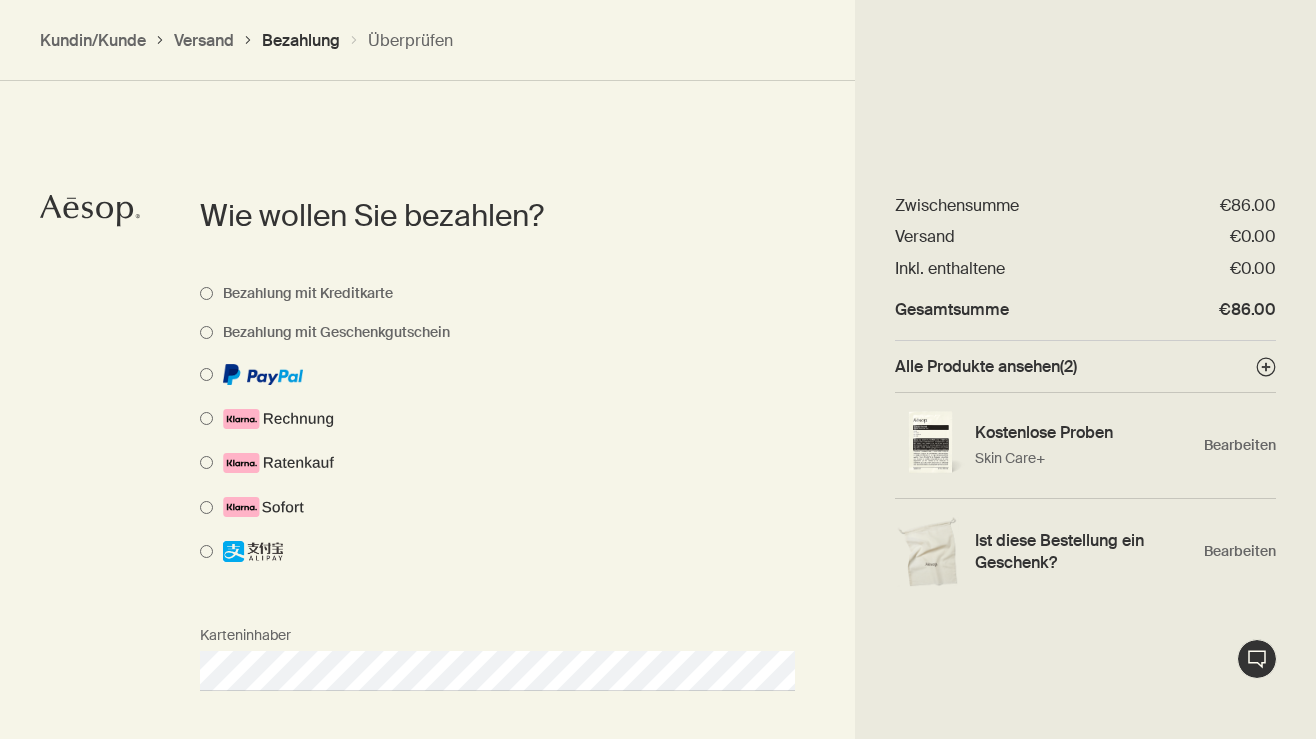 select on "DE" 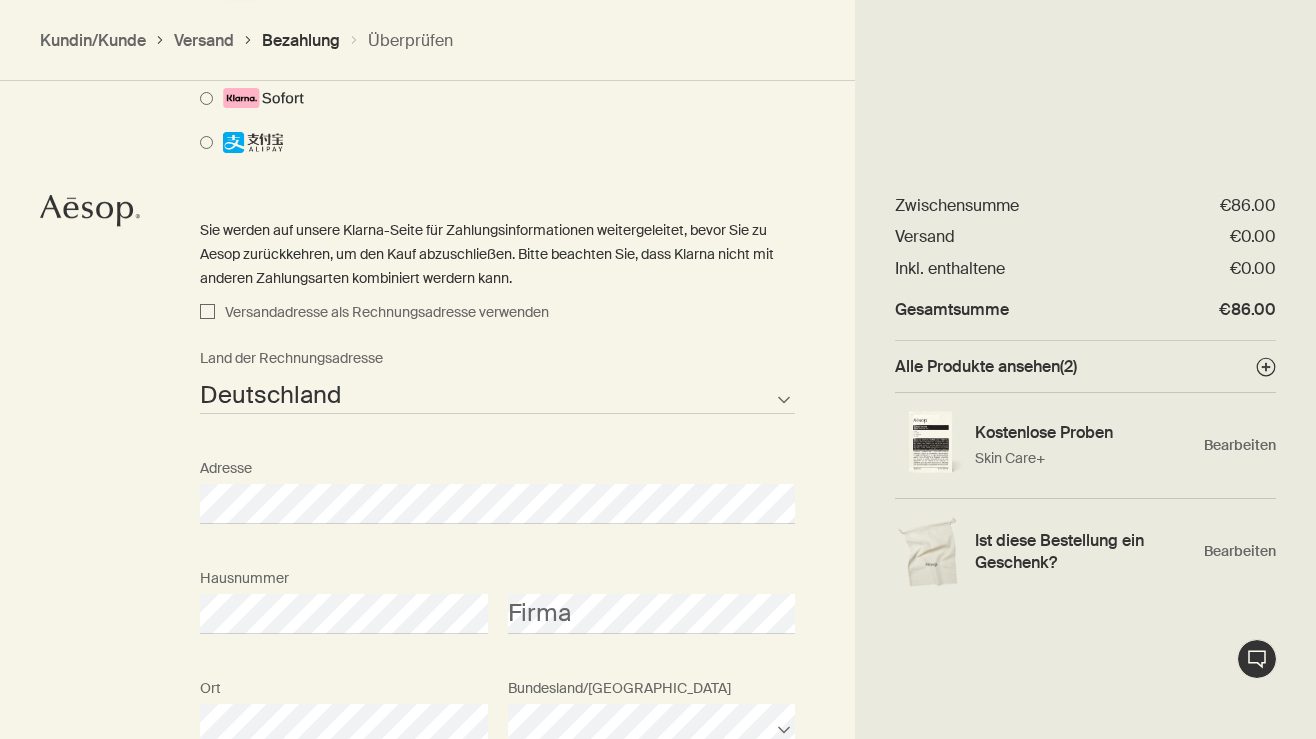 scroll, scrollTop: 1424, scrollLeft: 0, axis: vertical 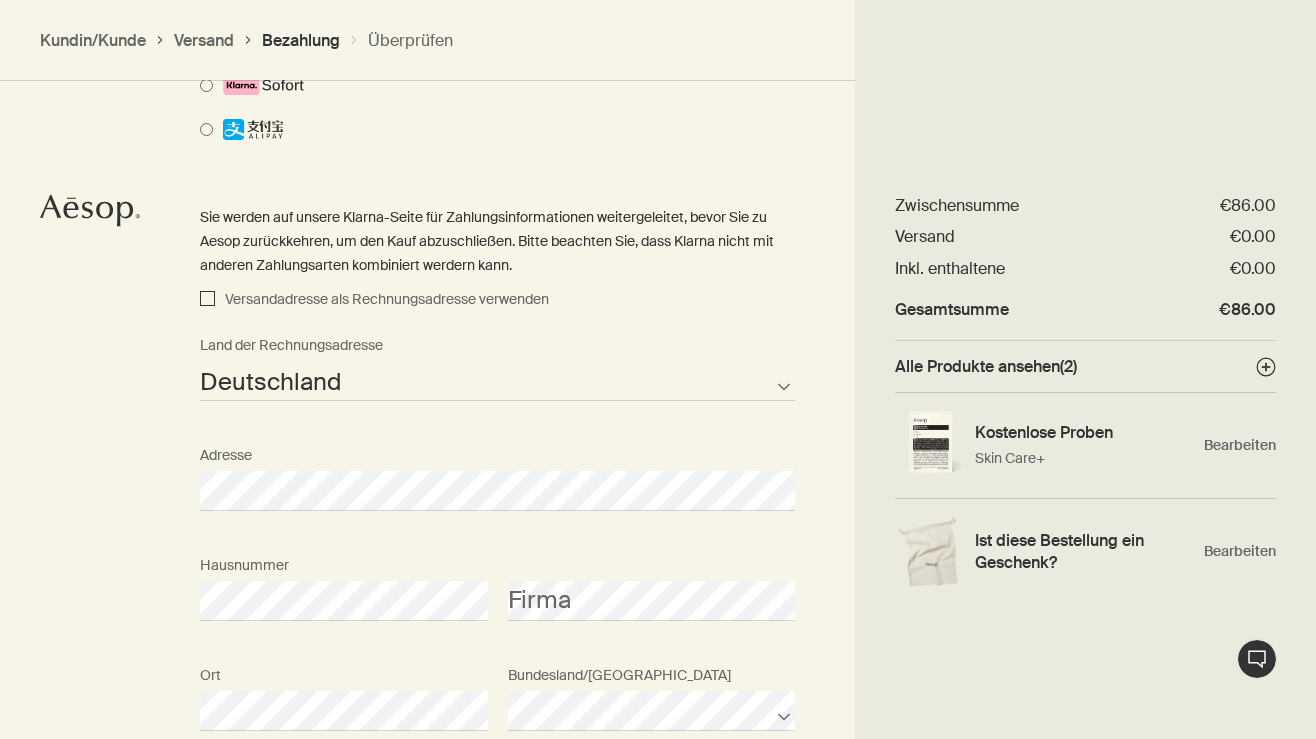 click on "Versandadresse als Rechnungsadresse verwenden" at bounding box center [207, 300] 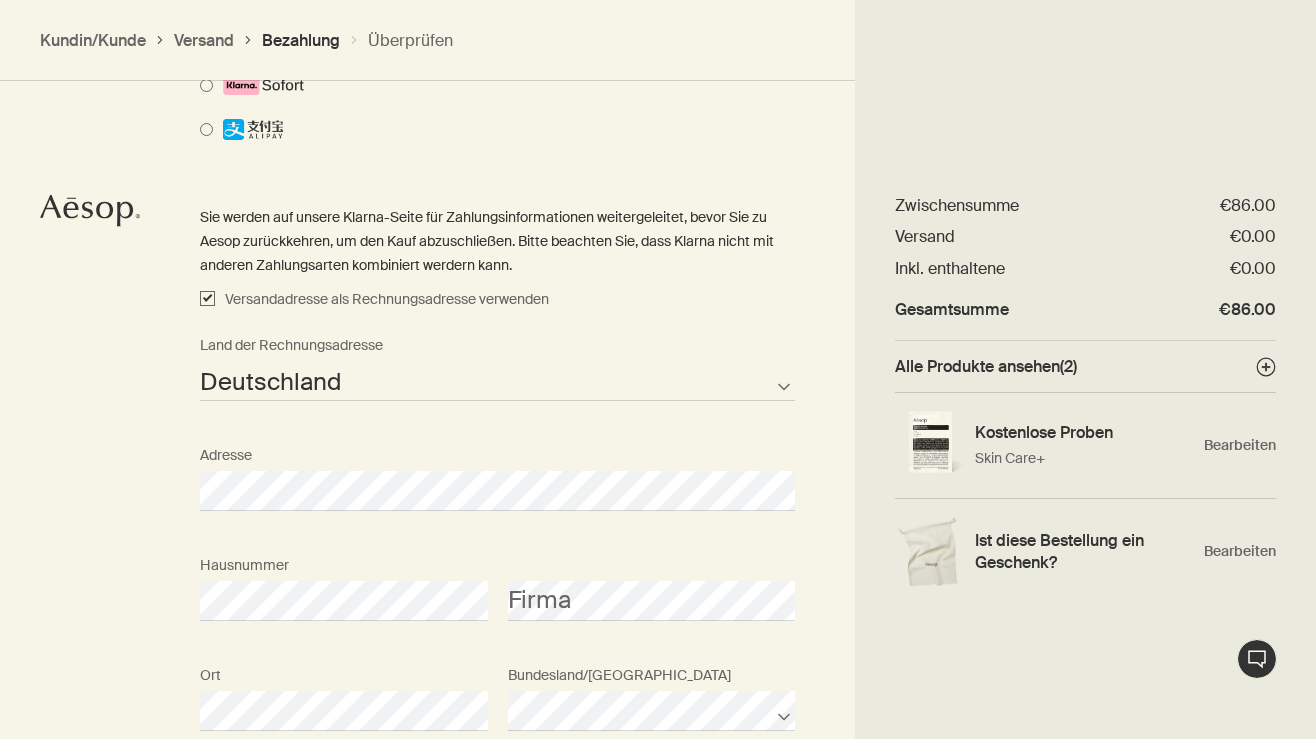 checkbox on "true" 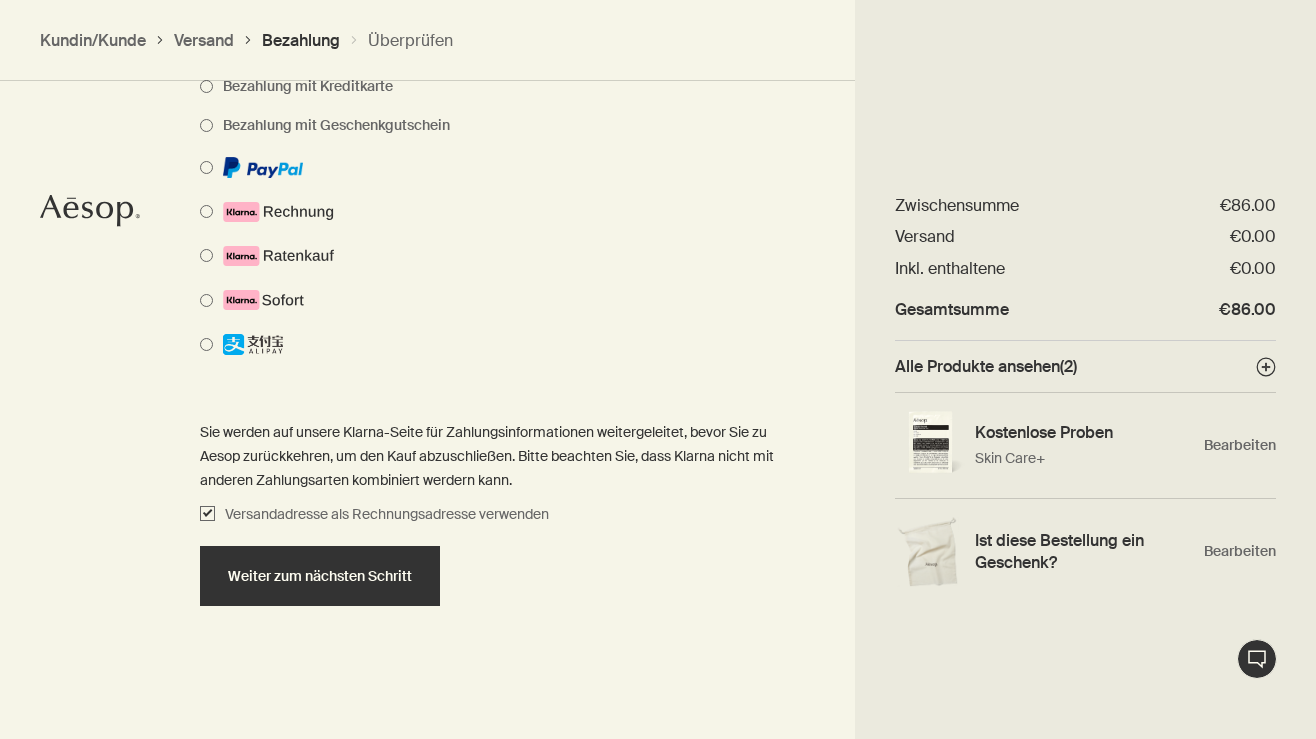 scroll, scrollTop: 1209, scrollLeft: 0, axis: vertical 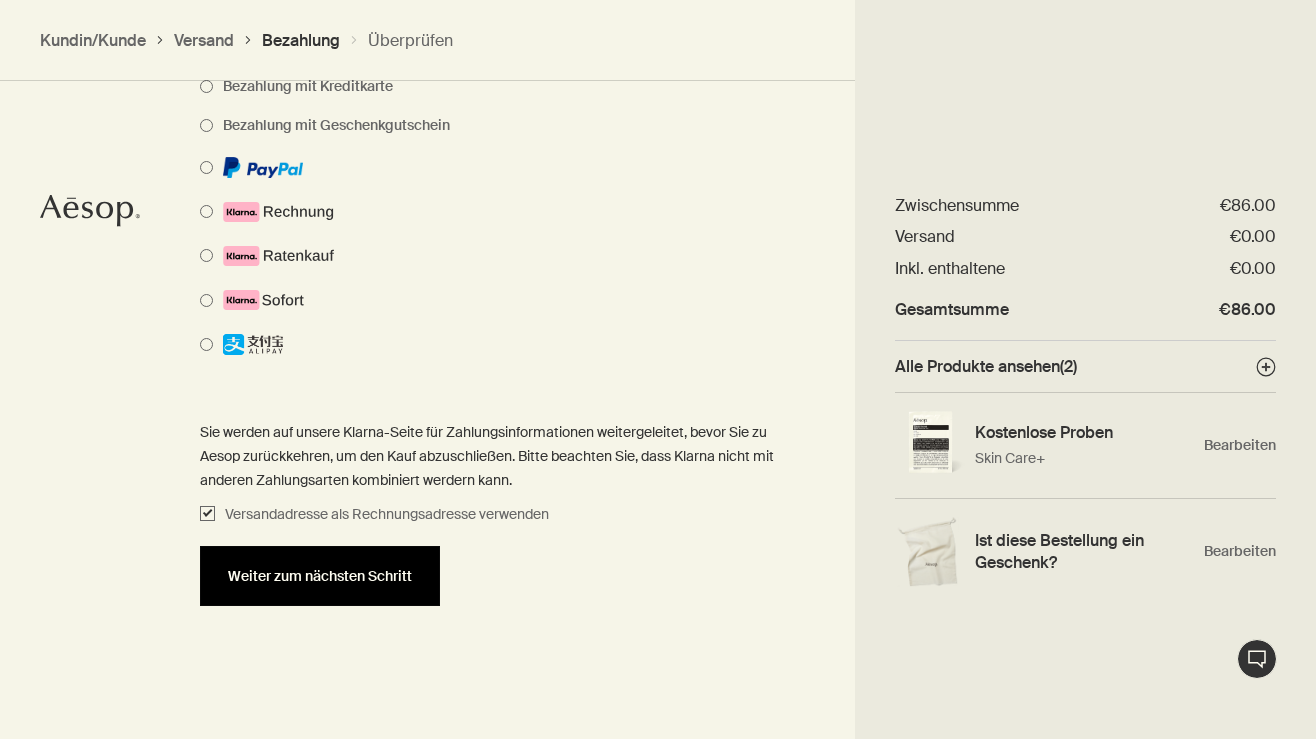 click on "Weiter zum nächsten Schritt" at bounding box center [320, 576] 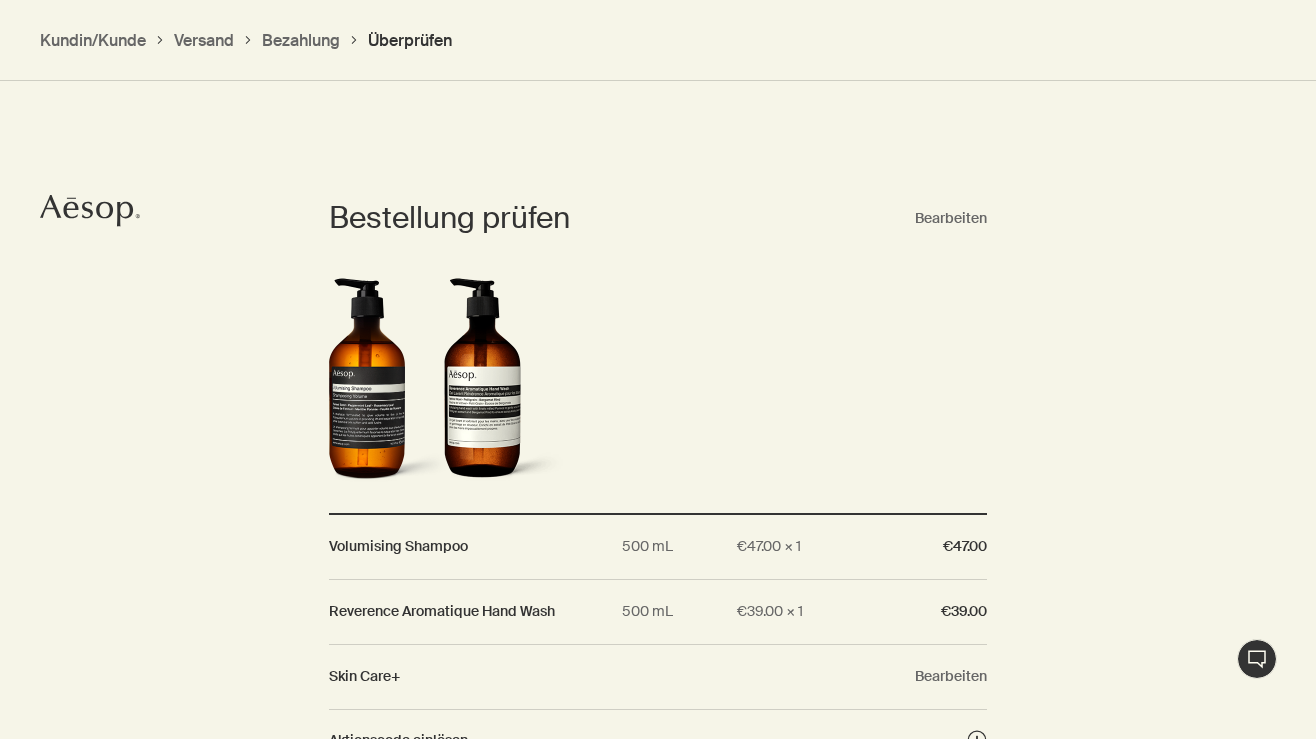 scroll, scrollTop: 1379, scrollLeft: 0, axis: vertical 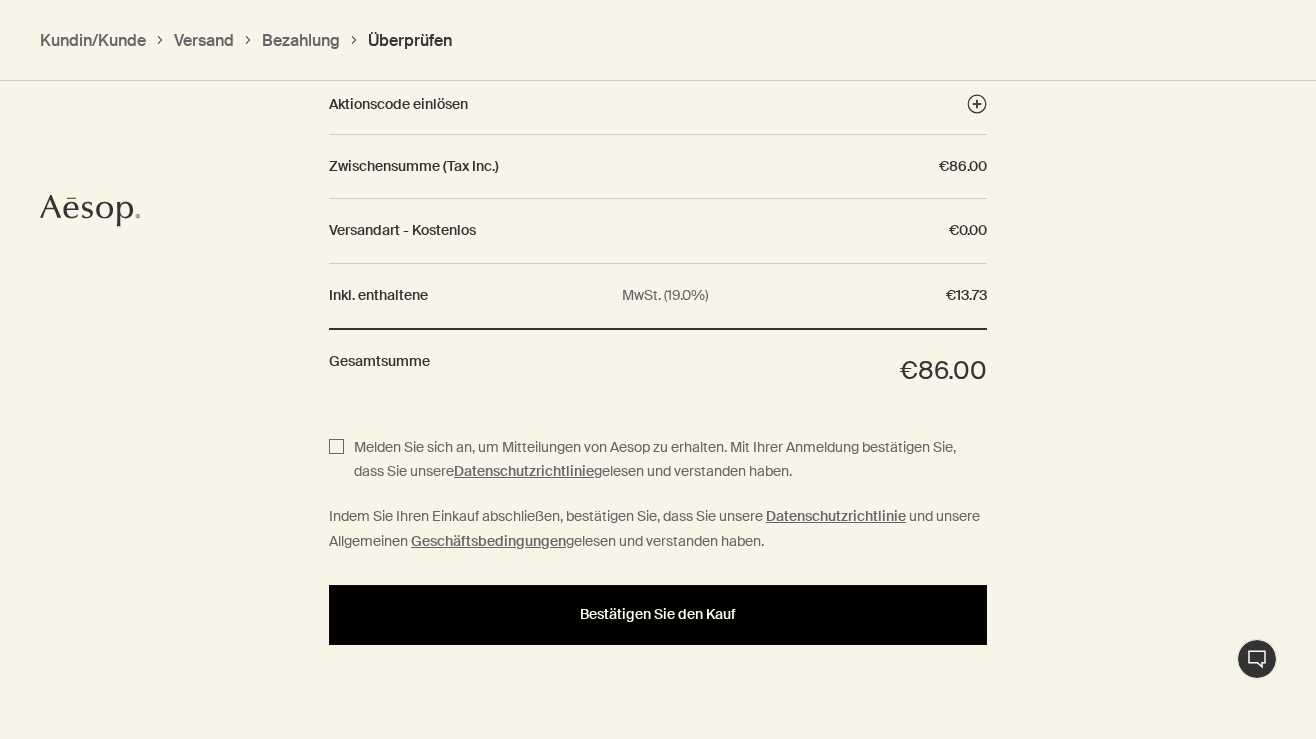click on "Bestätigen Sie den Kauf" at bounding box center (658, 614) 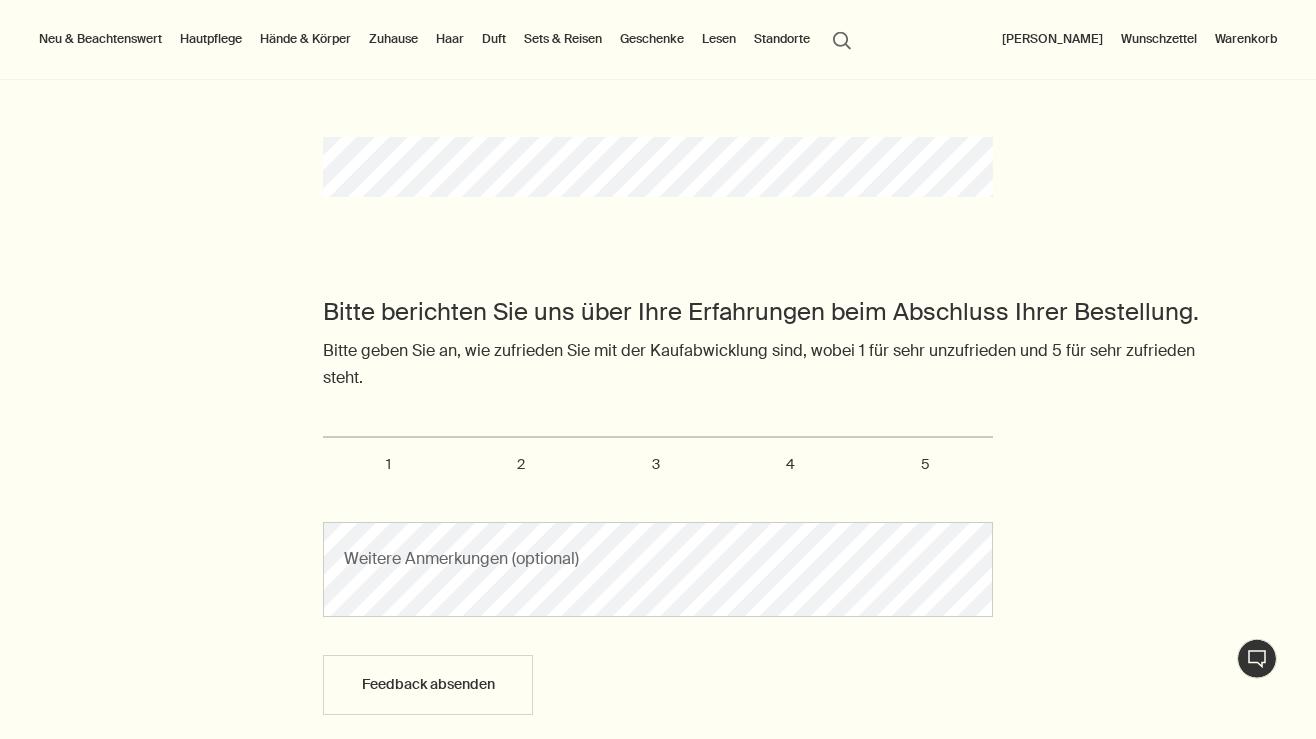 scroll, scrollTop: 419, scrollLeft: 0, axis: vertical 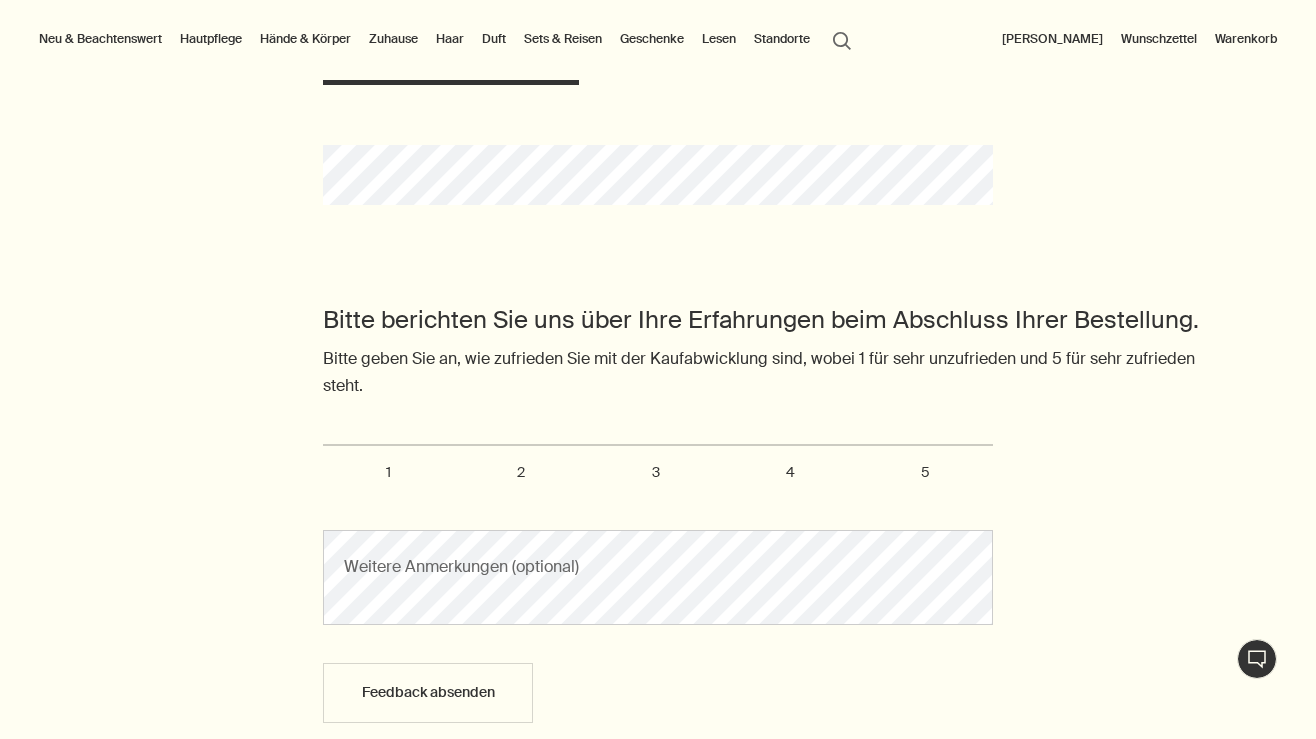 click on "5" at bounding box center [925, 472] 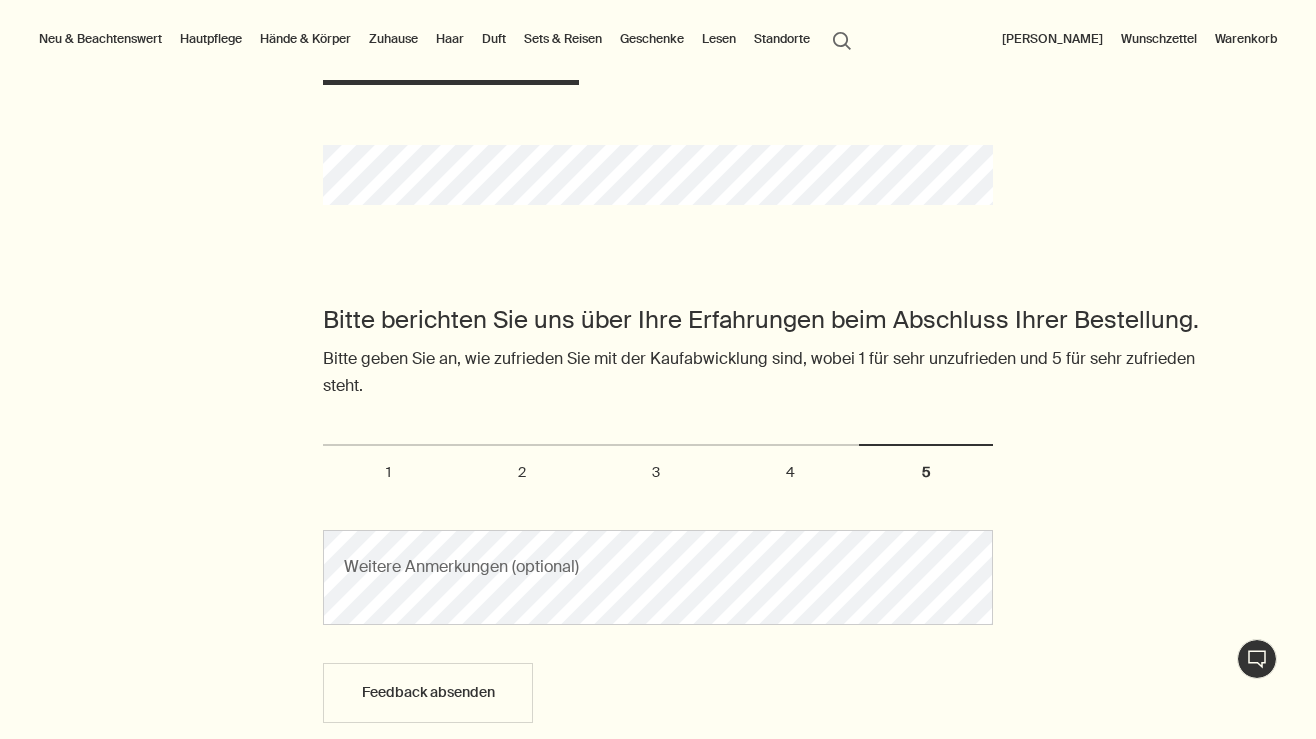 click on "5" at bounding box center (334, 453) 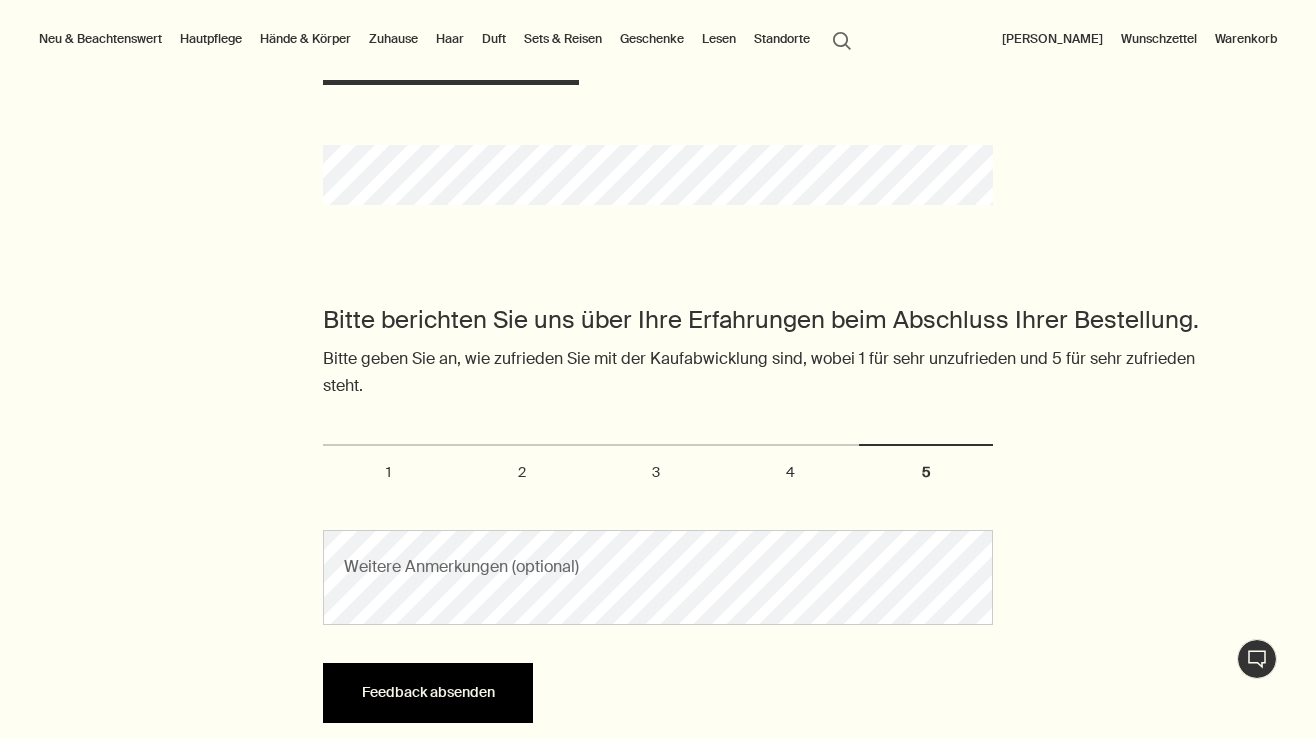 drag, startPoint x: 413, startPoint y: 690, endPoint x: 430, endPoint y: 693, distance: 17.262676 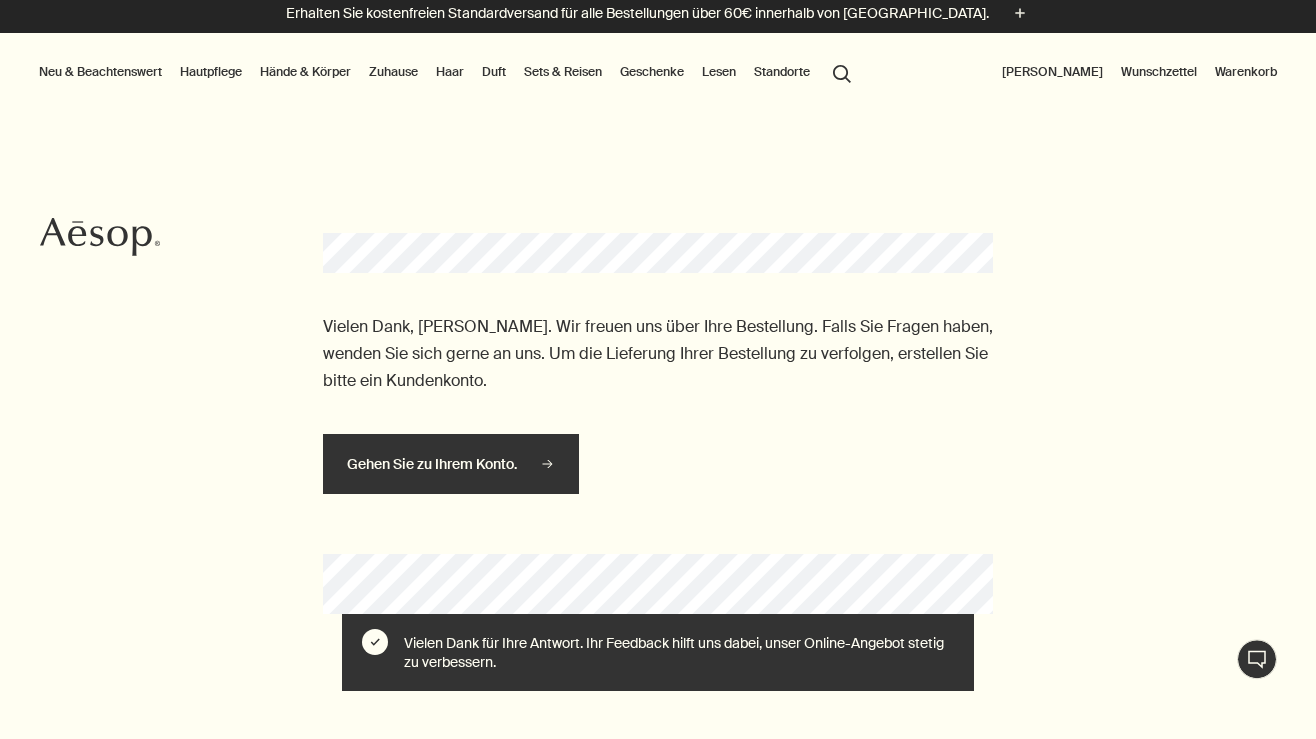 scroll, scrollTop: 0, scrollLeft: 0, axis: both 